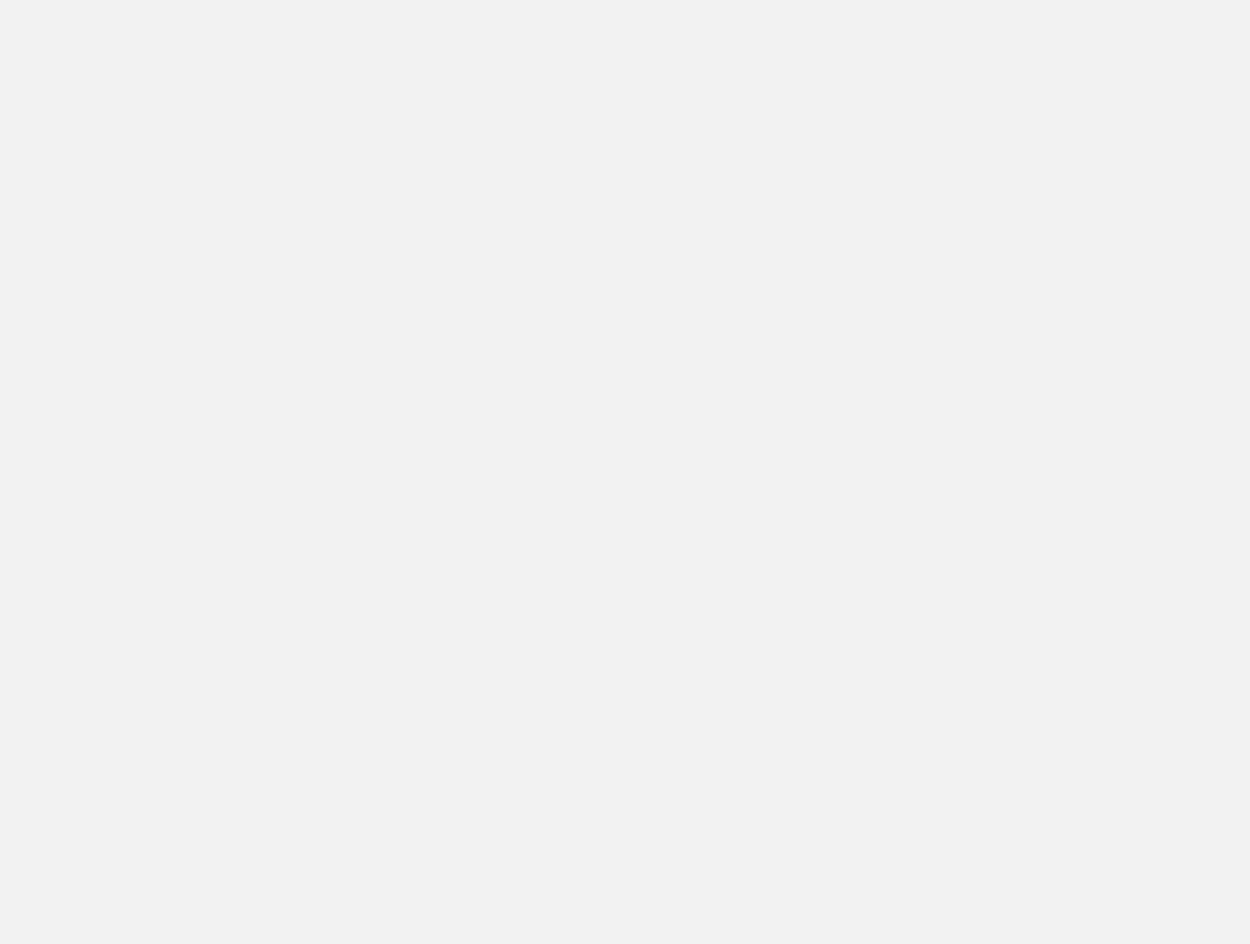 scroll, scrollTop: 0, scrollLeft: 0, axis: both 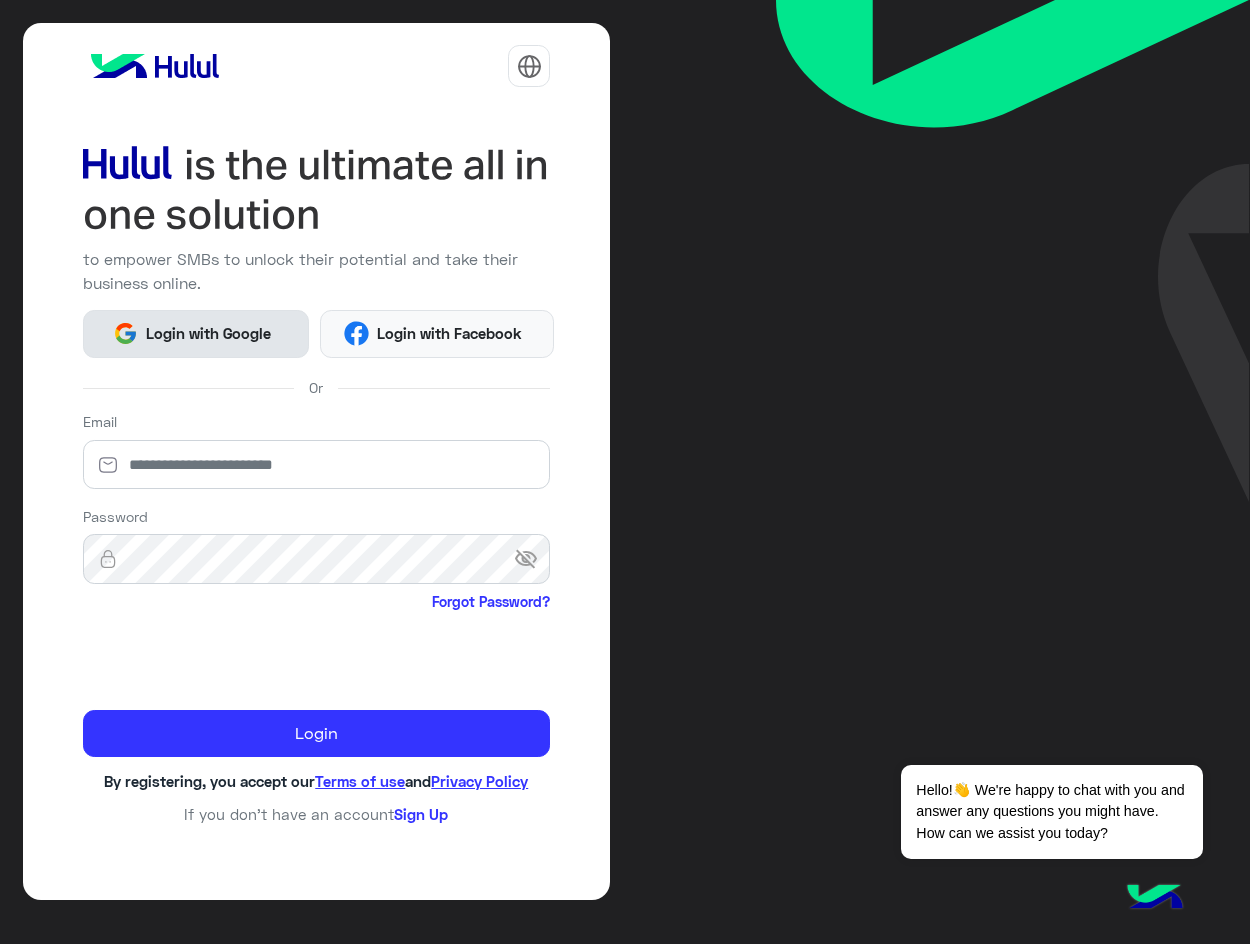 click on "Login with Google" at bounding box center [208, 333] 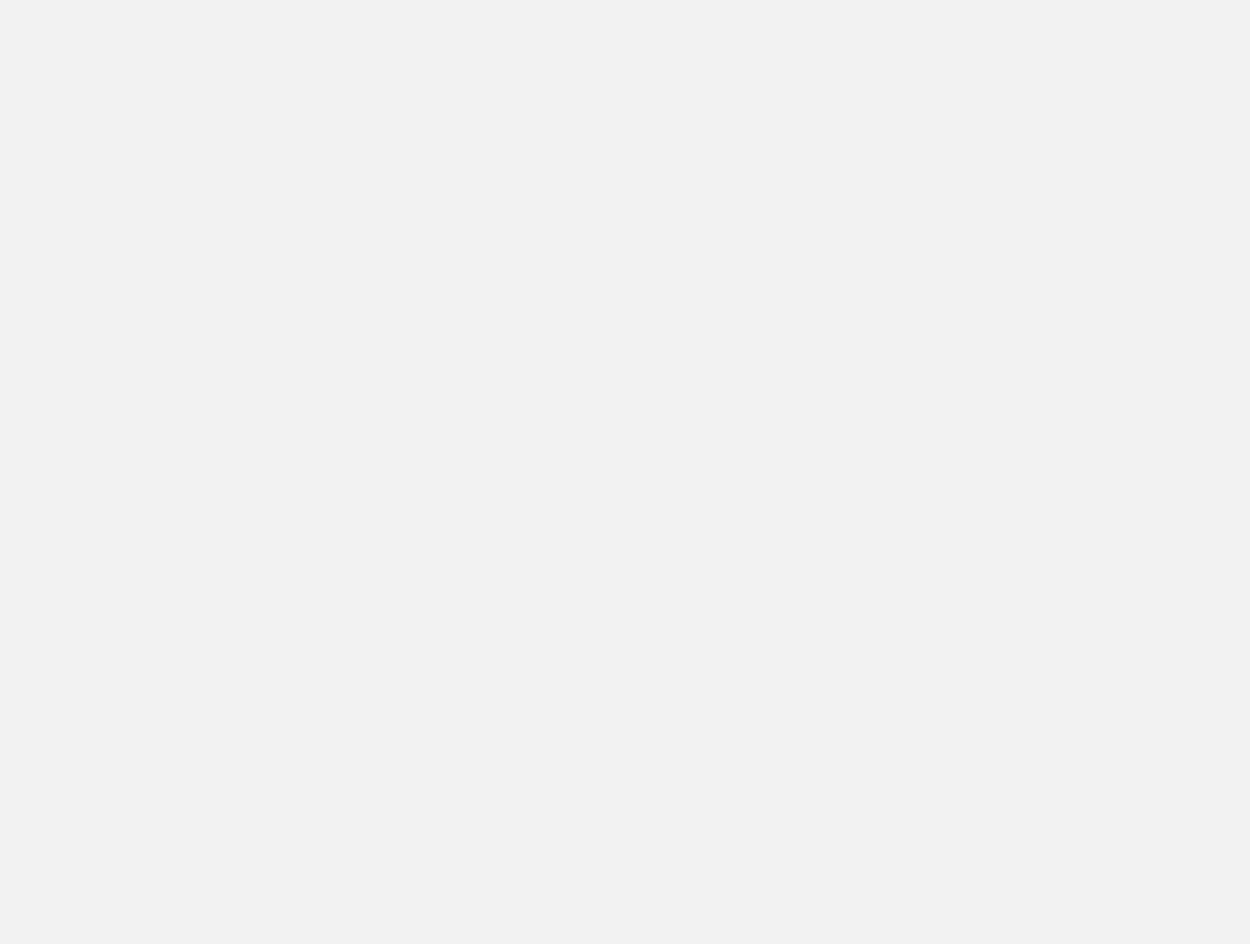 scroll, scrollTop: 0, scrollLeft: 0, axis: both 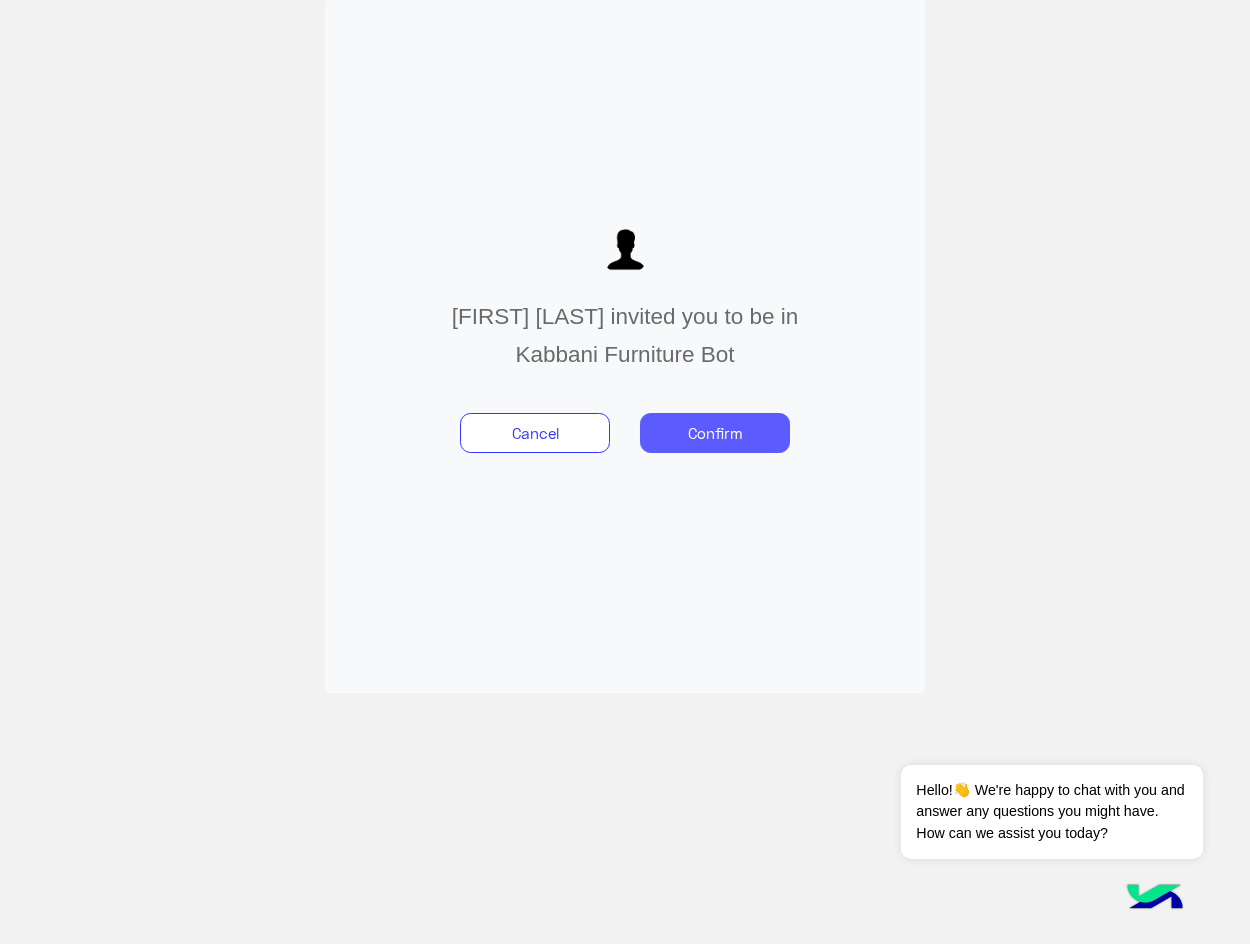 click on "Confirm" at bounding box center [715, 433] 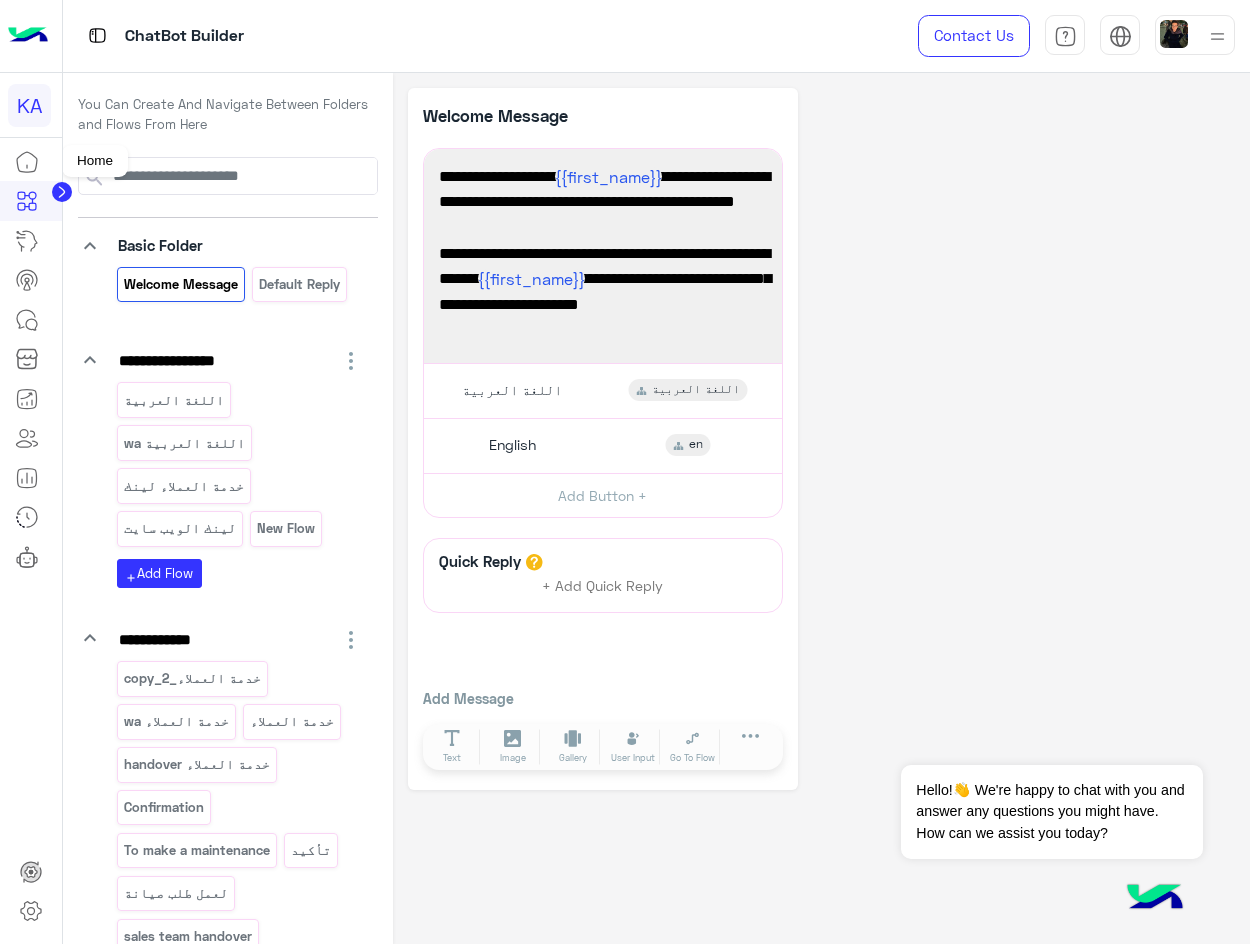 click at bounding box center (27, 162) 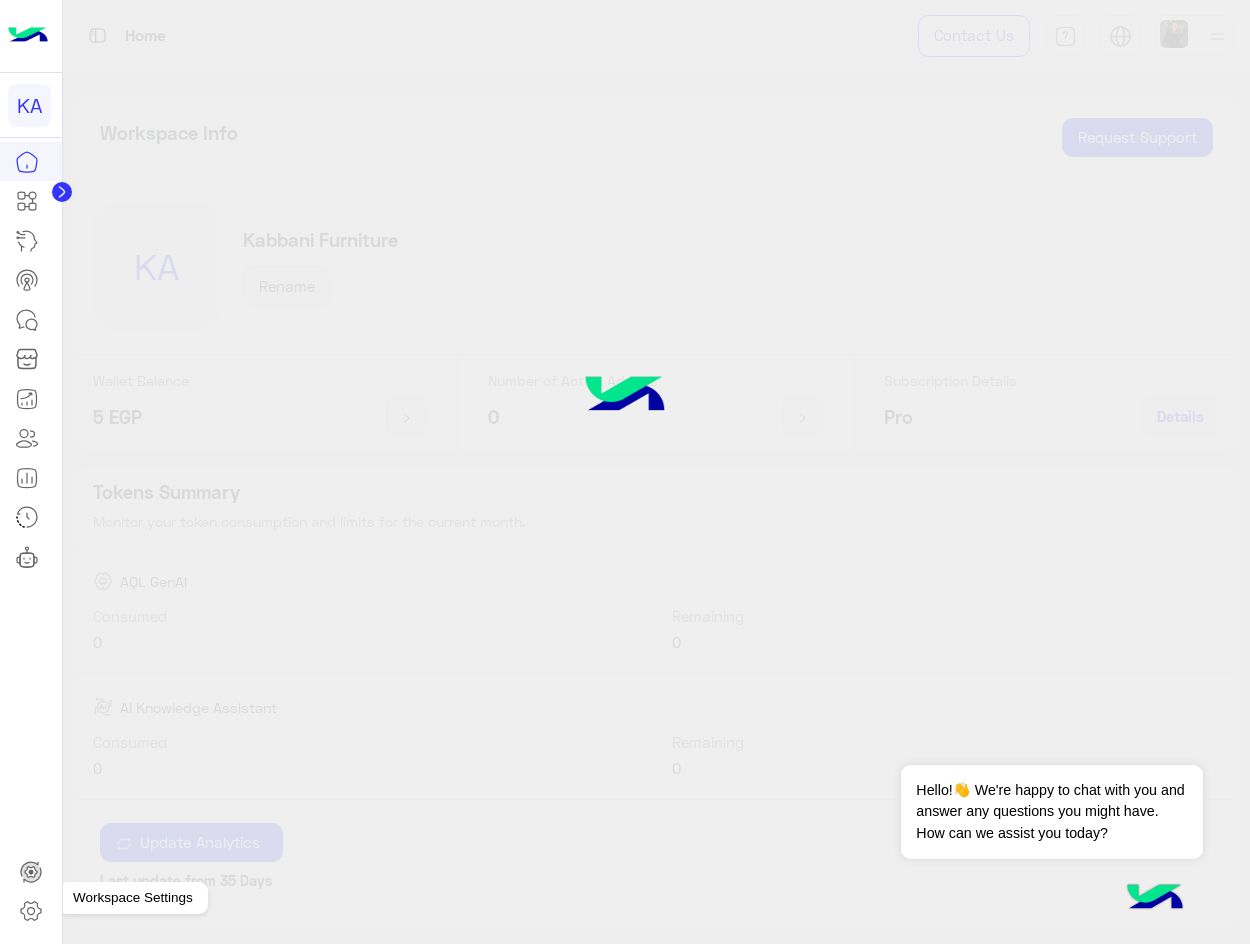 click at bounding box center (31, 911) 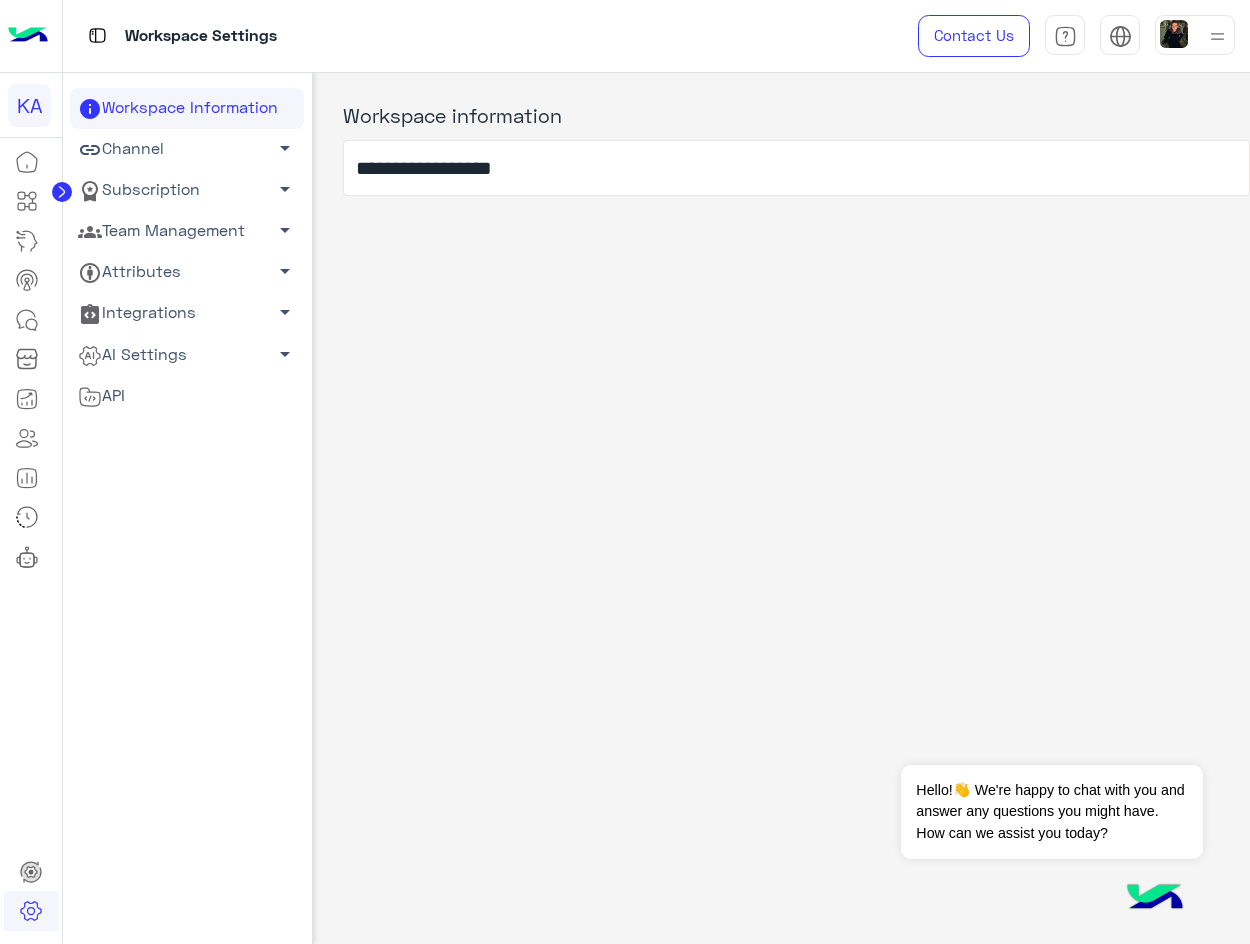 click on "Channel   arrow_drop_down" at bounding box center (187, 108) 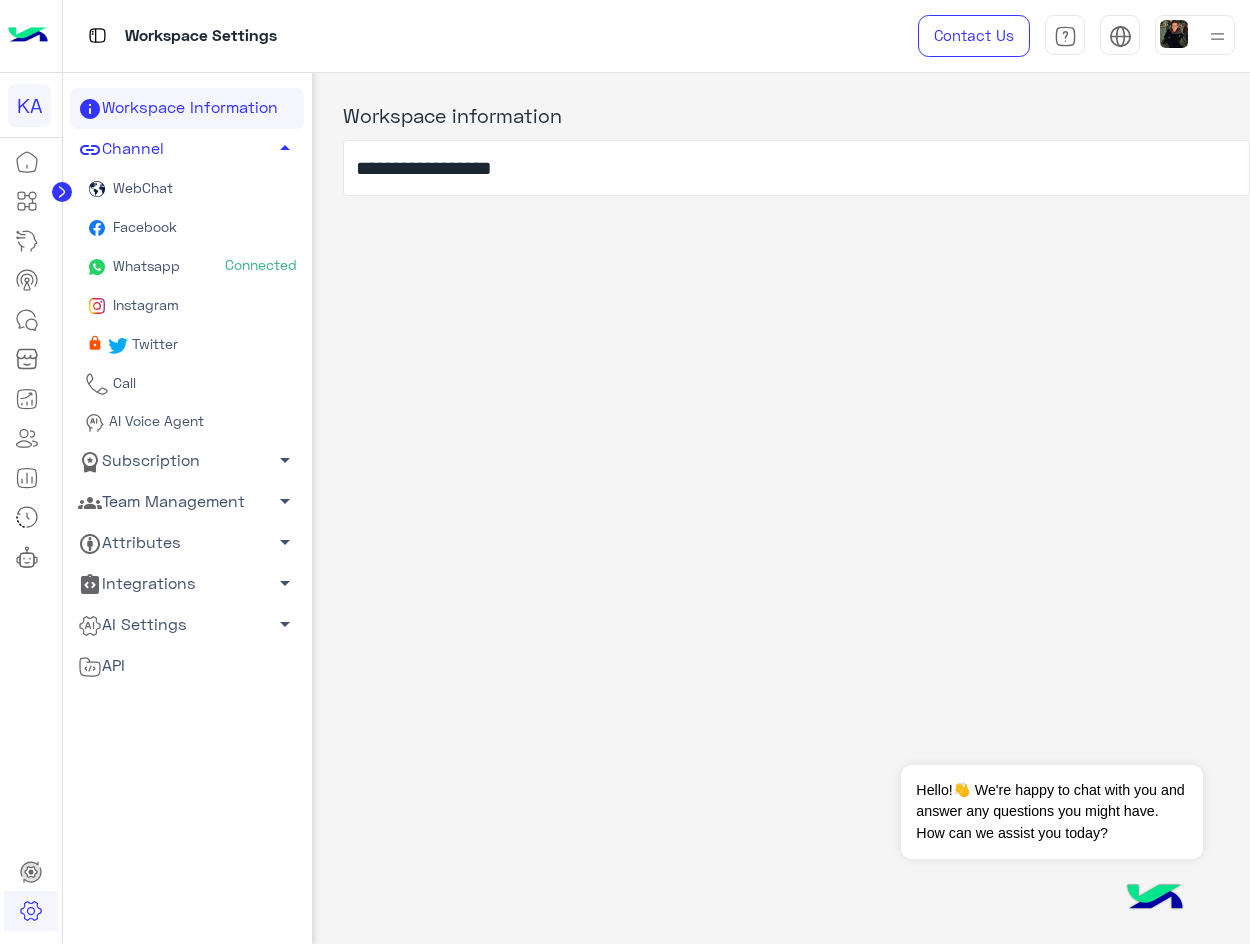 click on "Whatsapp" at bounding box center [144, 265] 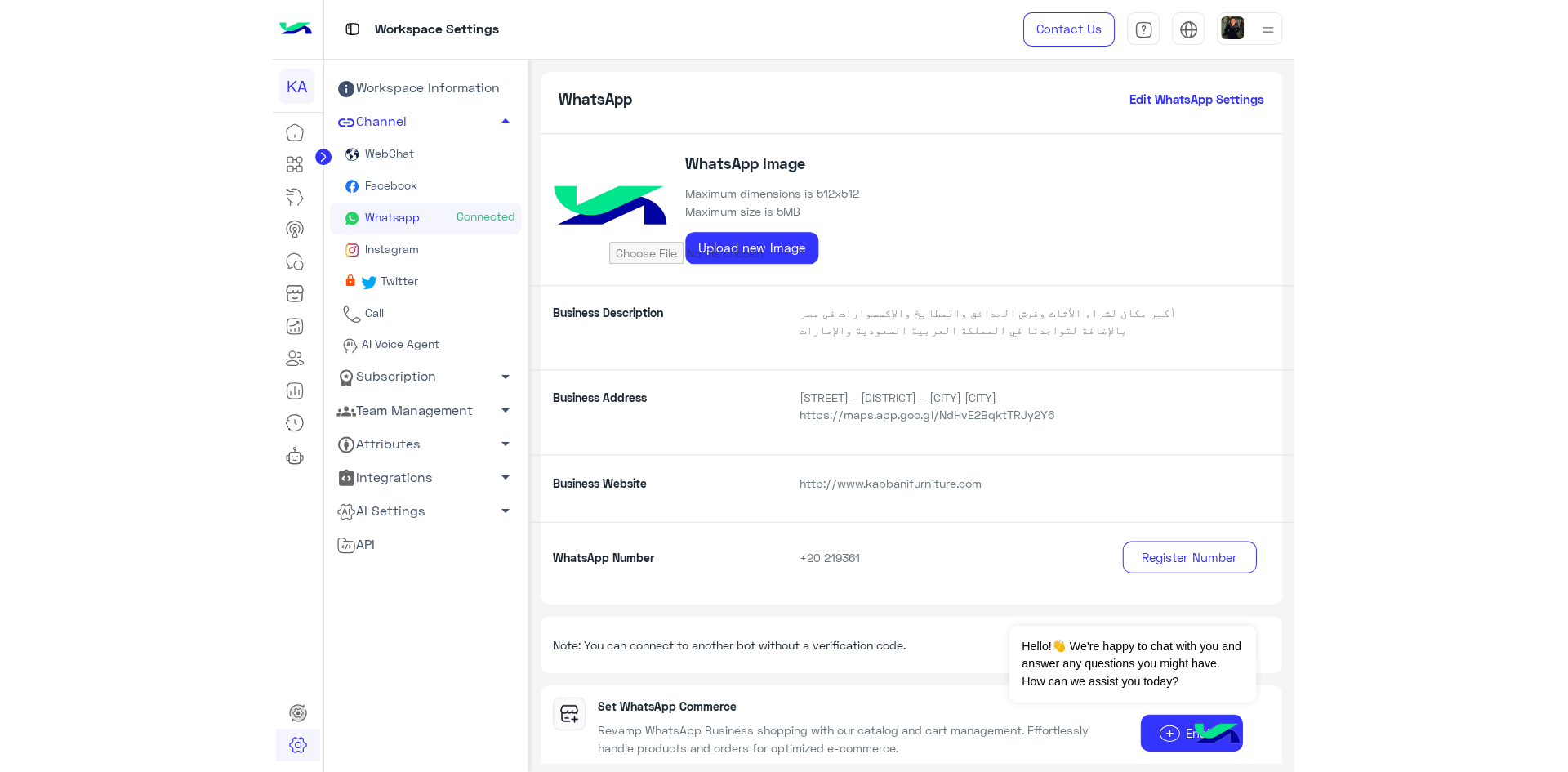 scroll, scrollTop: 146, scrollLeft: 0, axis: vertical 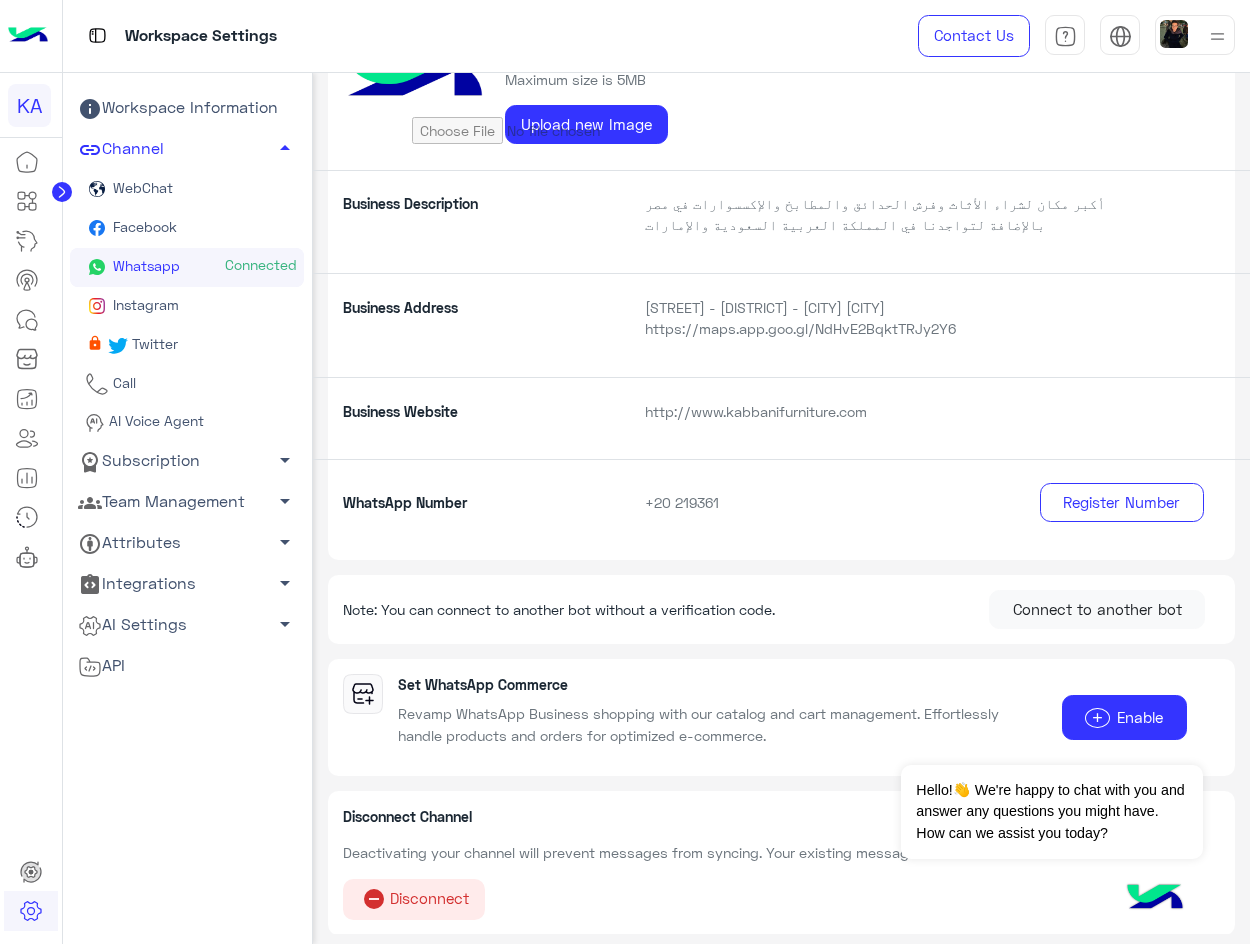 drag, startPoint x: 1056, startPoint y: 54, endPoint x: 1135, endPoint y: 150, distance: 124.32619 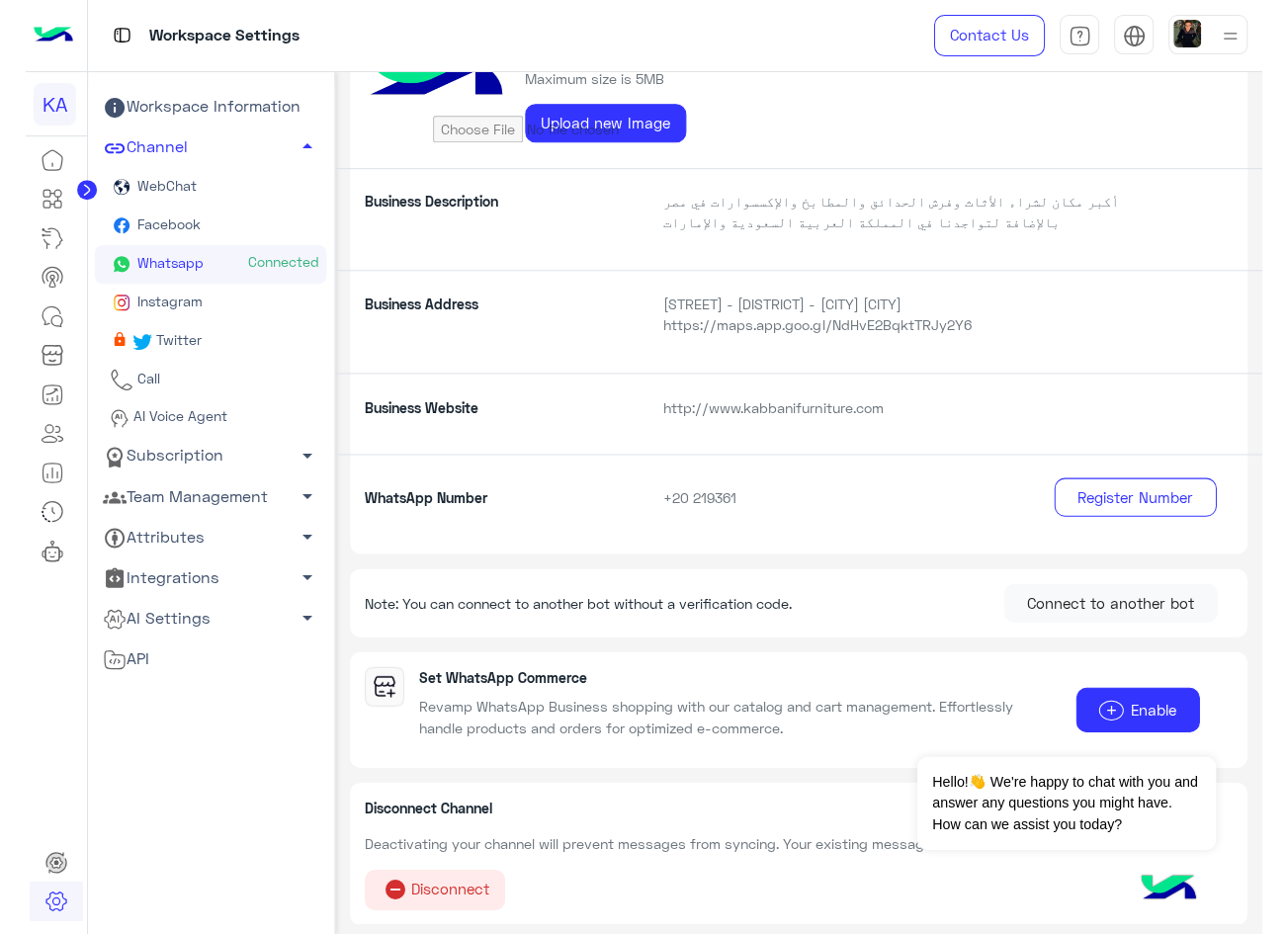 scroll, scrollTop: 113, scrollLeft: 0, axis: vertical 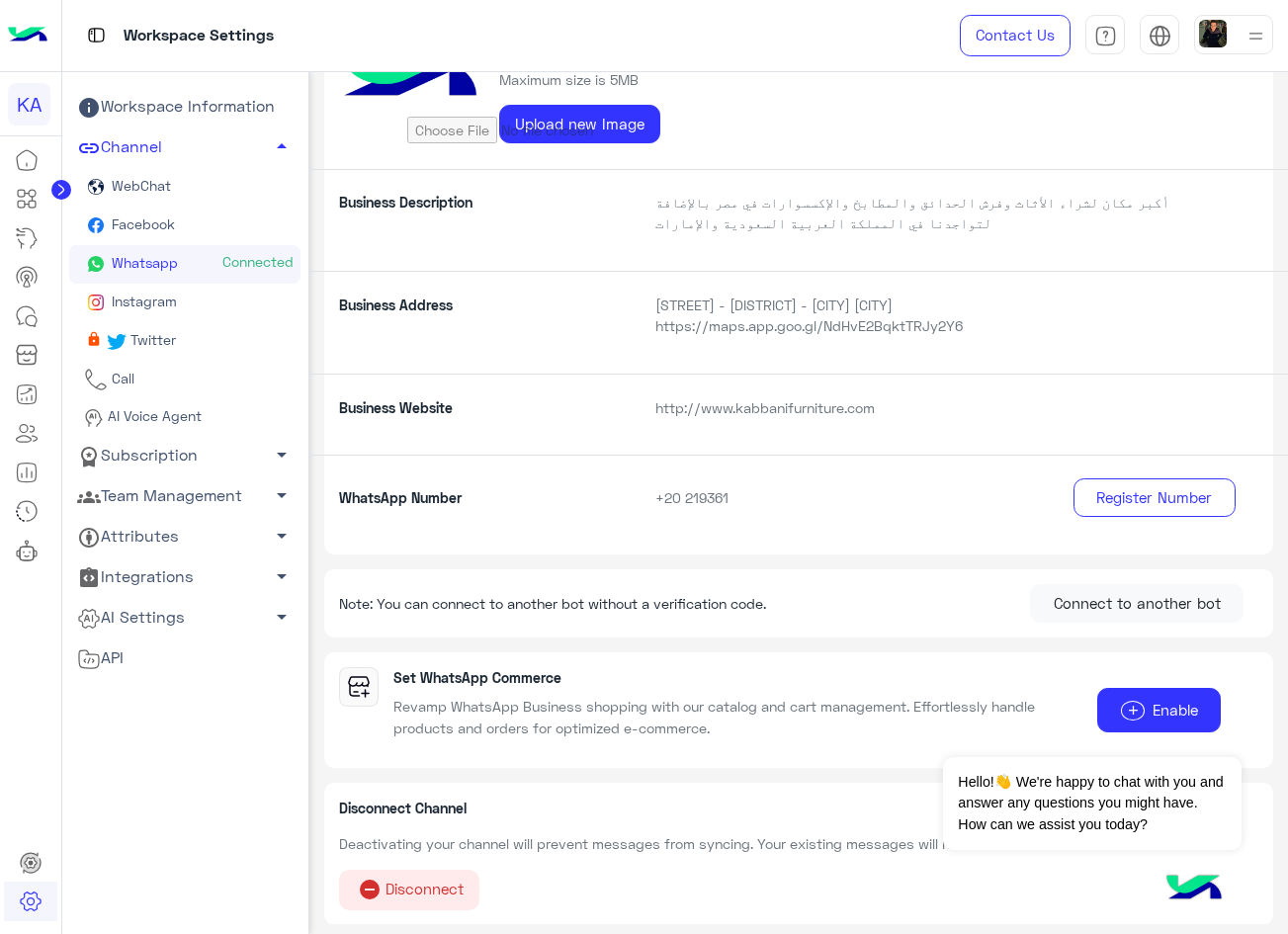 click on "do_not_disturb_on   Disconnect" at bounding box center [409, 890] 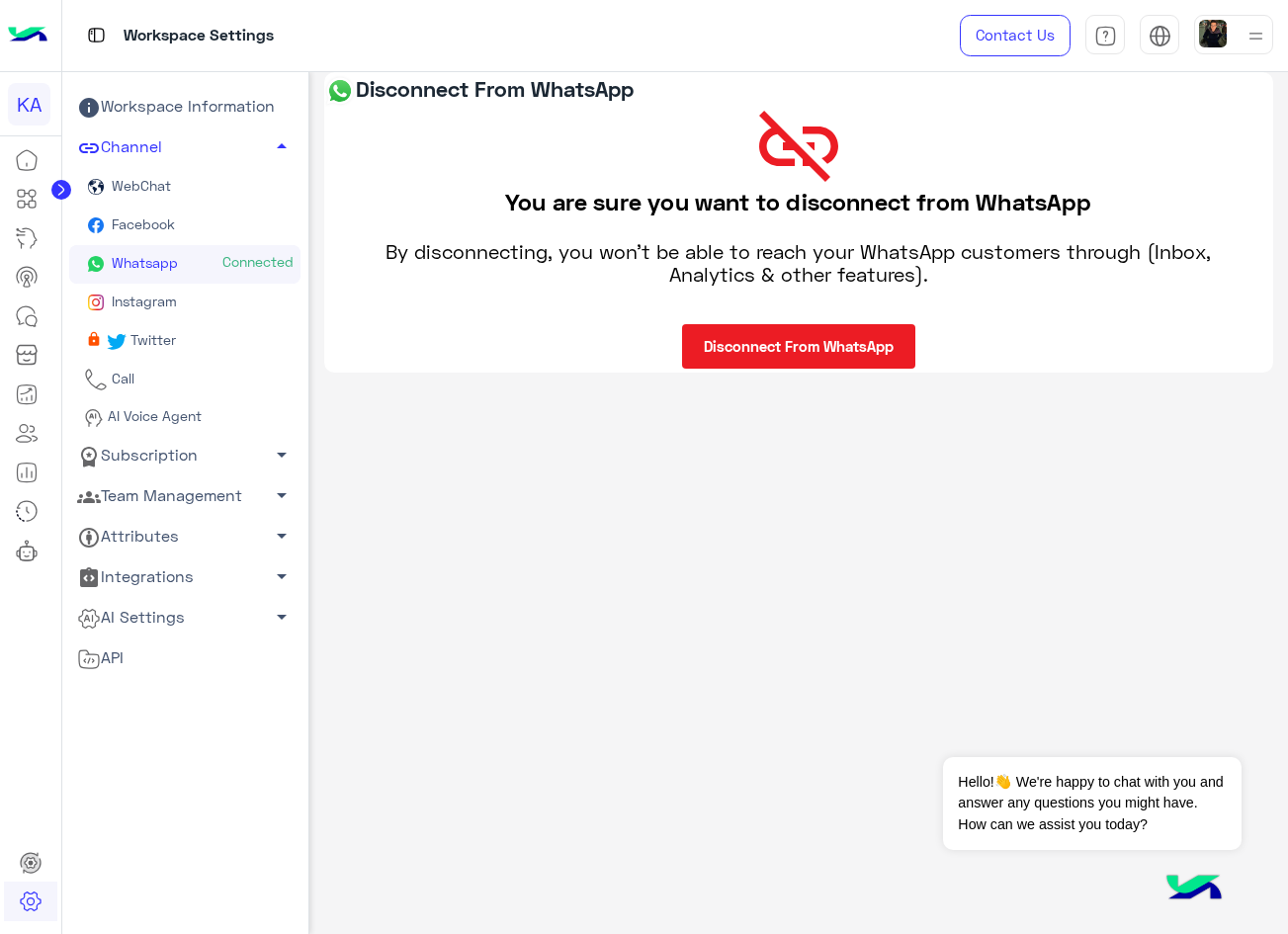 scroll, scrollTop: 0, scrollLeft: 0, axis: both 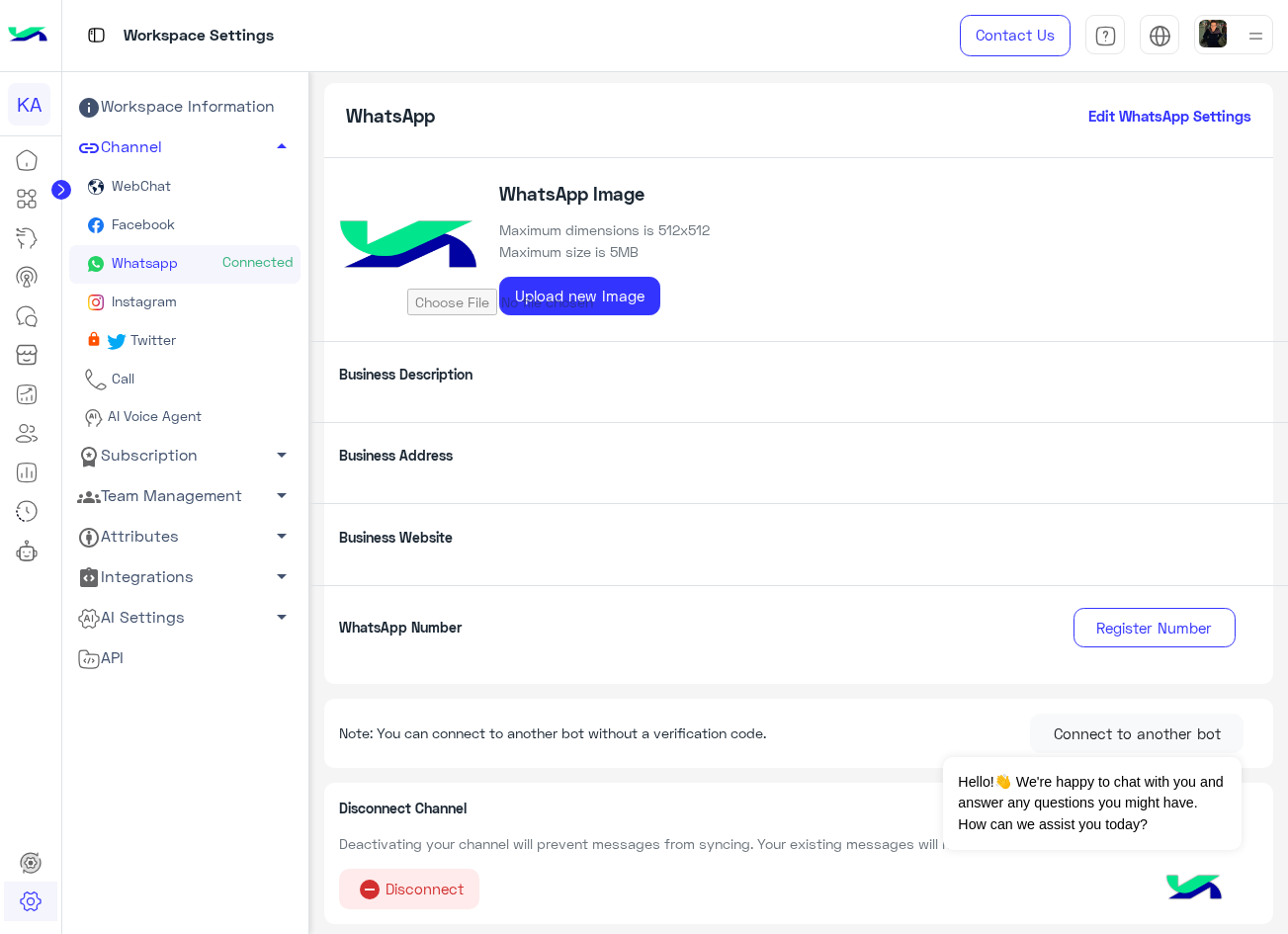 click on "Subscription   arrow_drop_down" at bounding box center [185, 107] 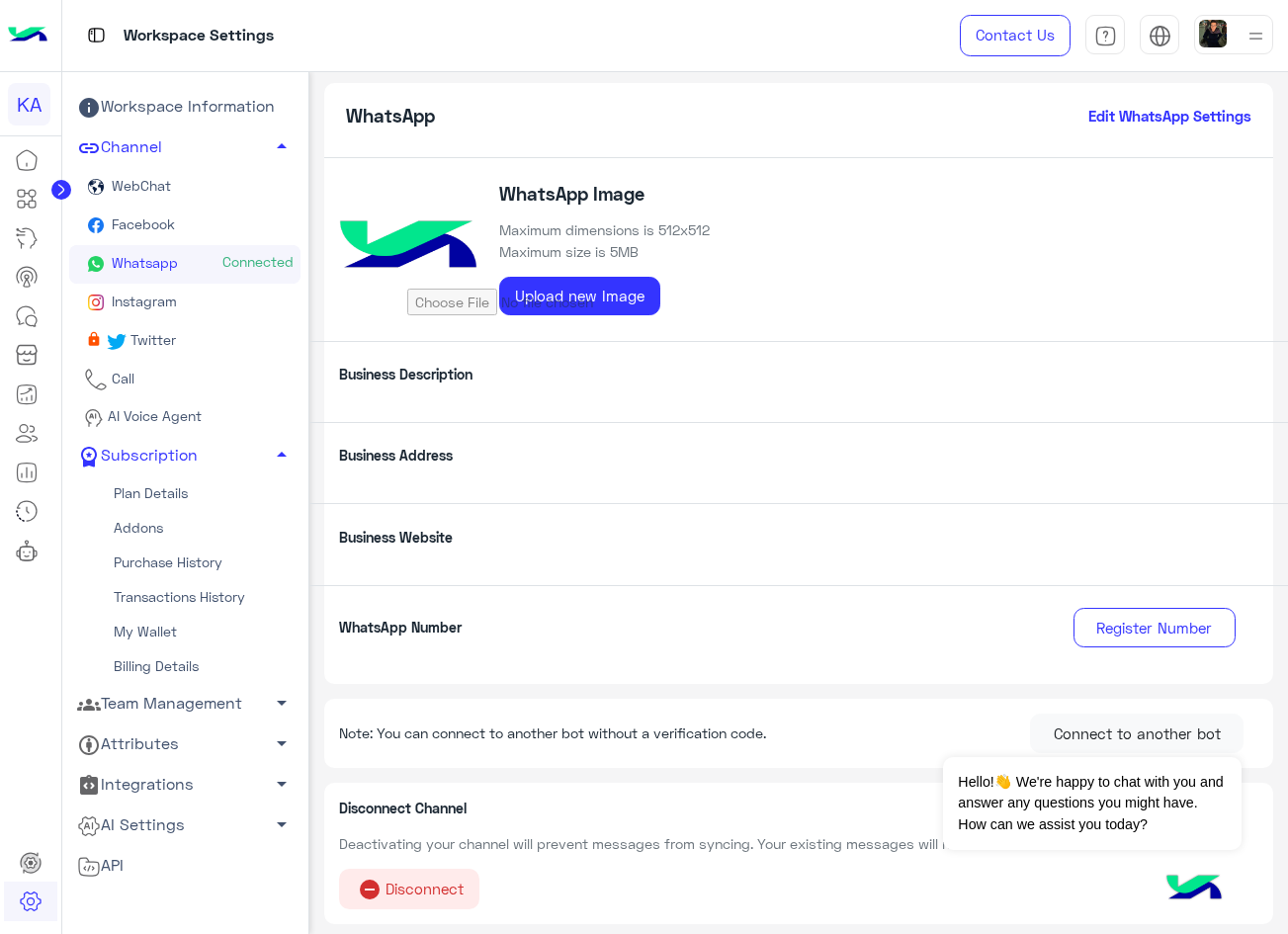 click on "AI Voice Agent" at bounding box center (152, 415) 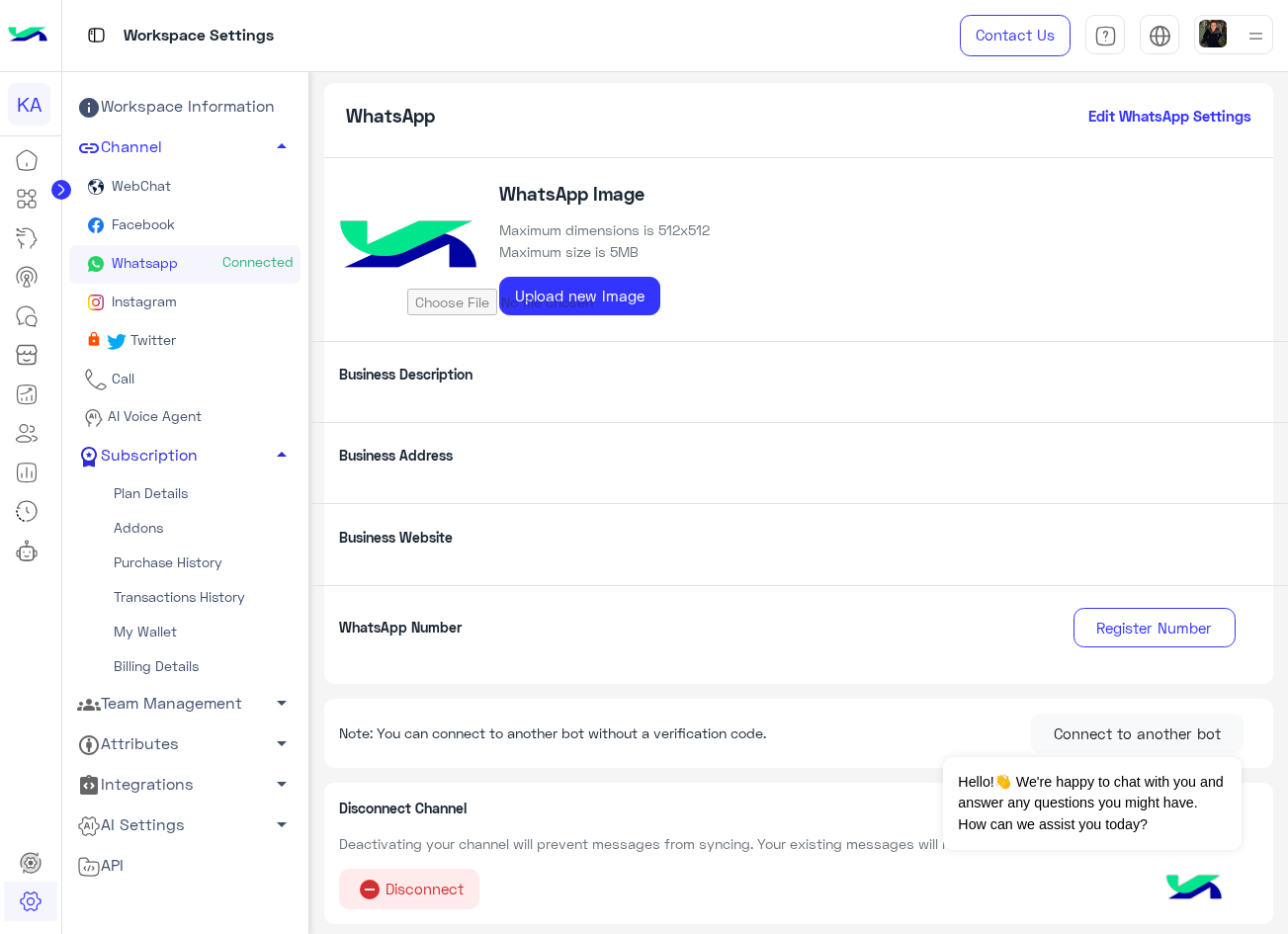 click on "Subscription   arrow_drop_up" at bounding box center (185, 147) 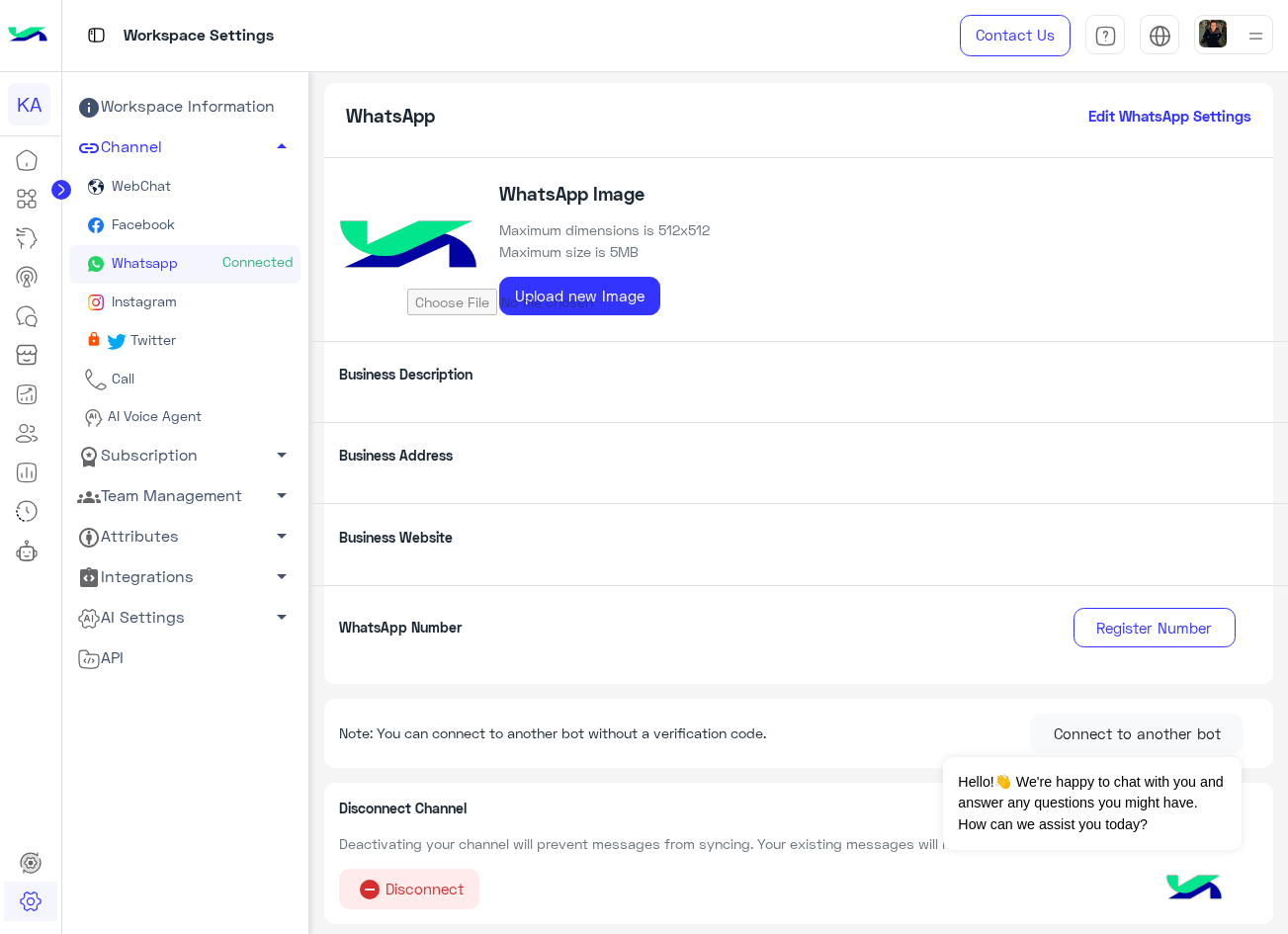 click on "Team Management   arrow_drop_down" at bounding box center [185, 107] 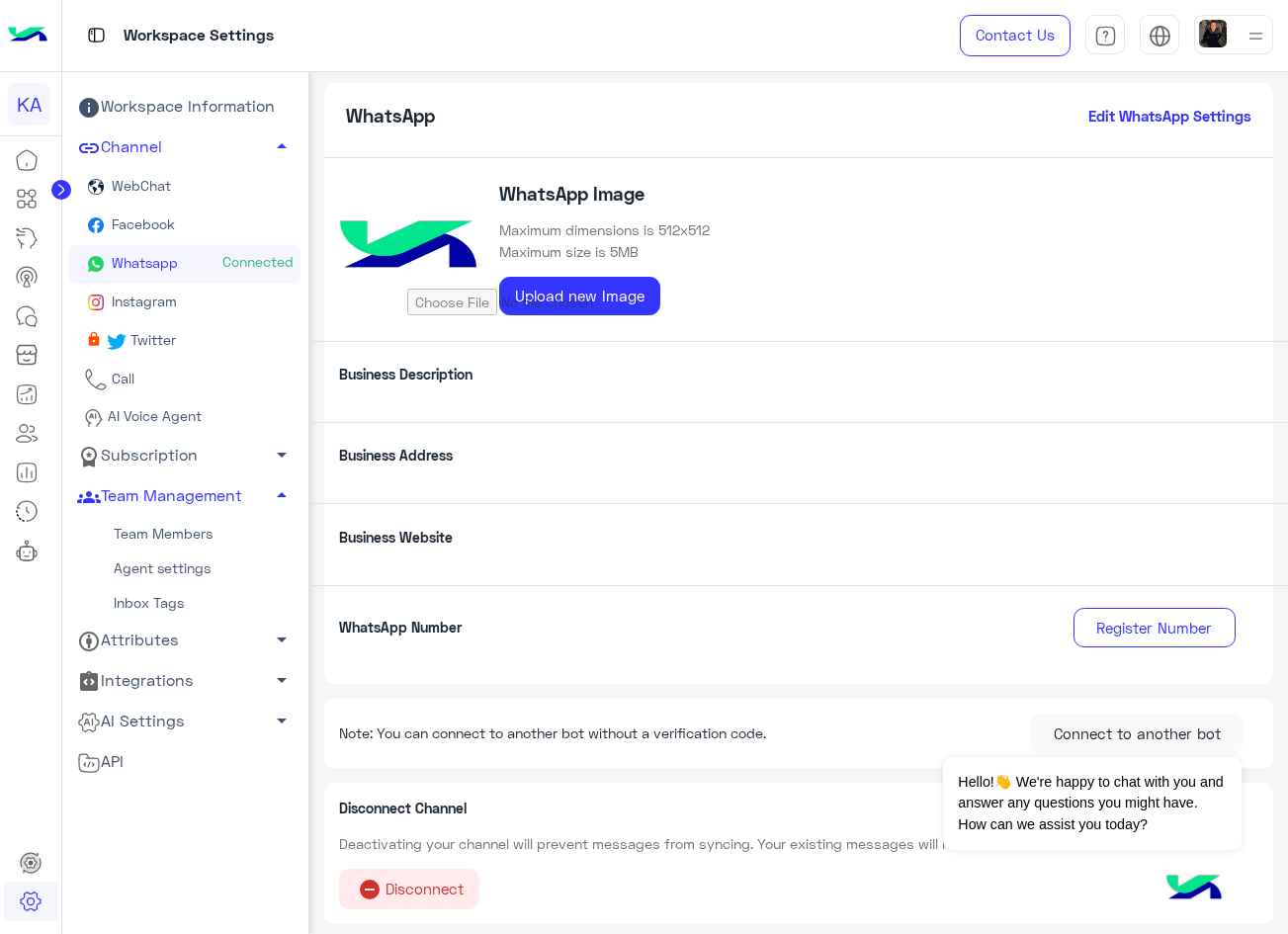 scroll, scrollTop: 0, scrollLeft: 0, axis: both 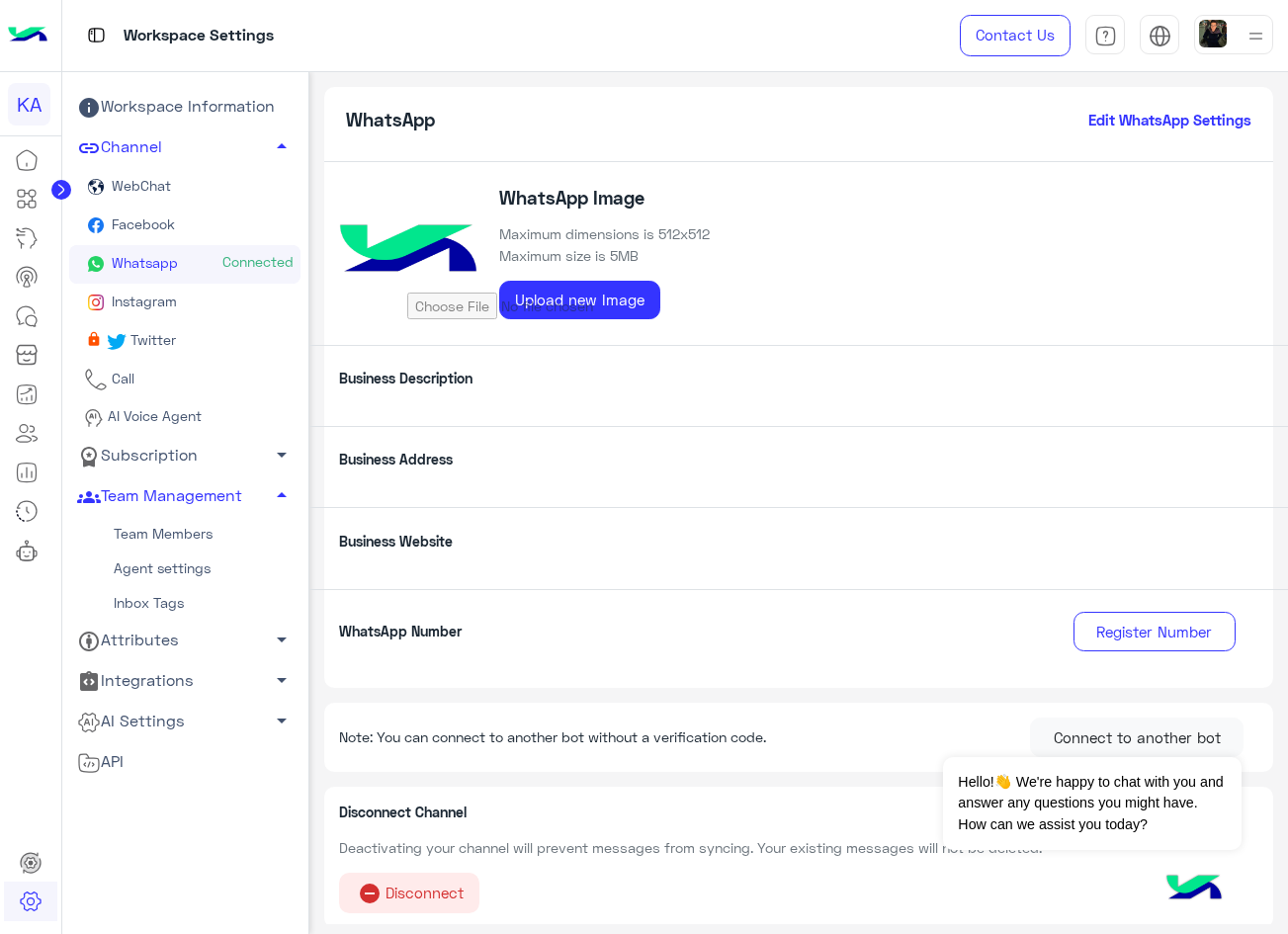 click on "Attributes   arrow_drop_down" at bounding box center [185, 107] 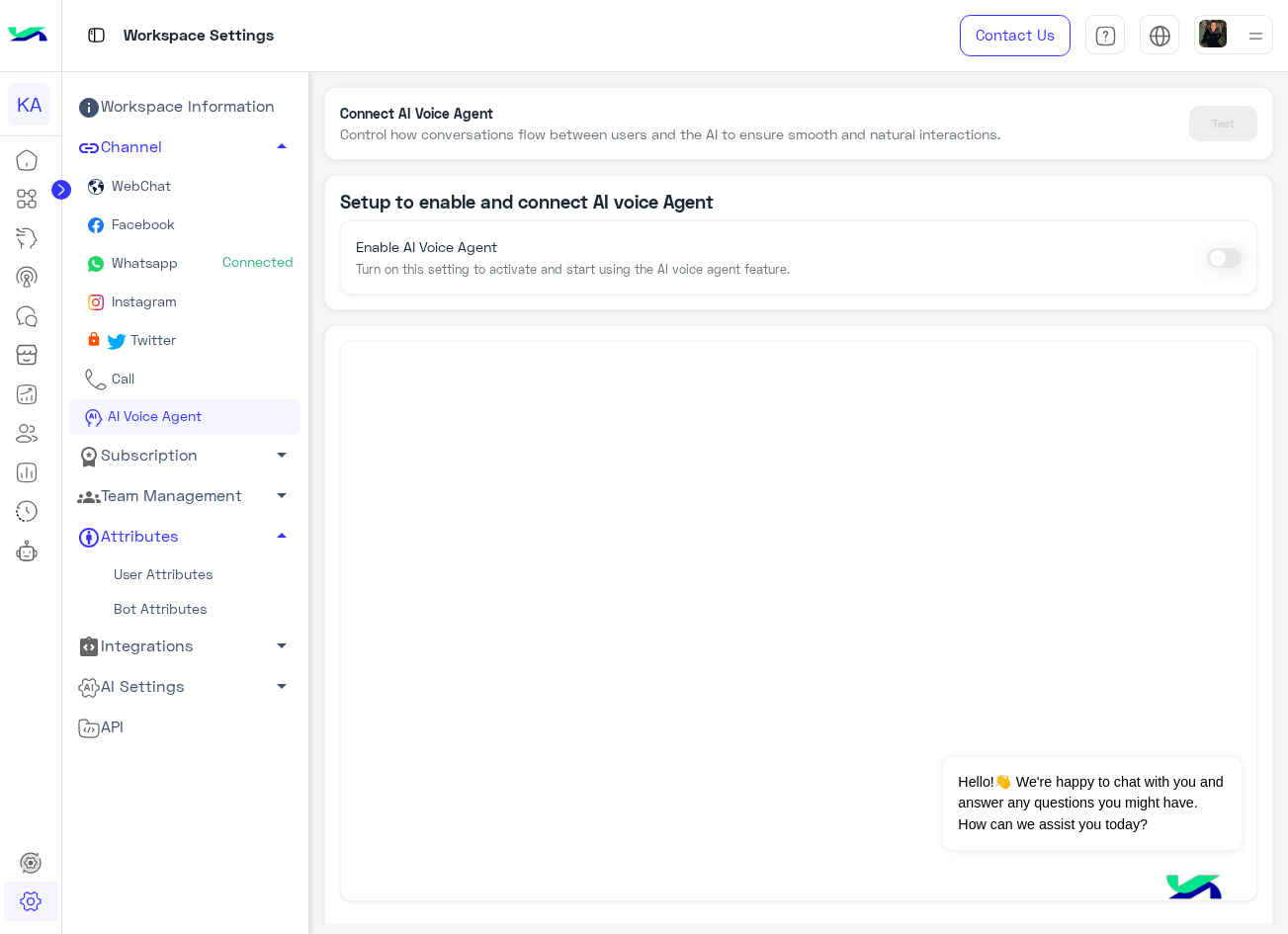 click on "Team Management   arrow_drop_down" at bounding box center (185, 107) 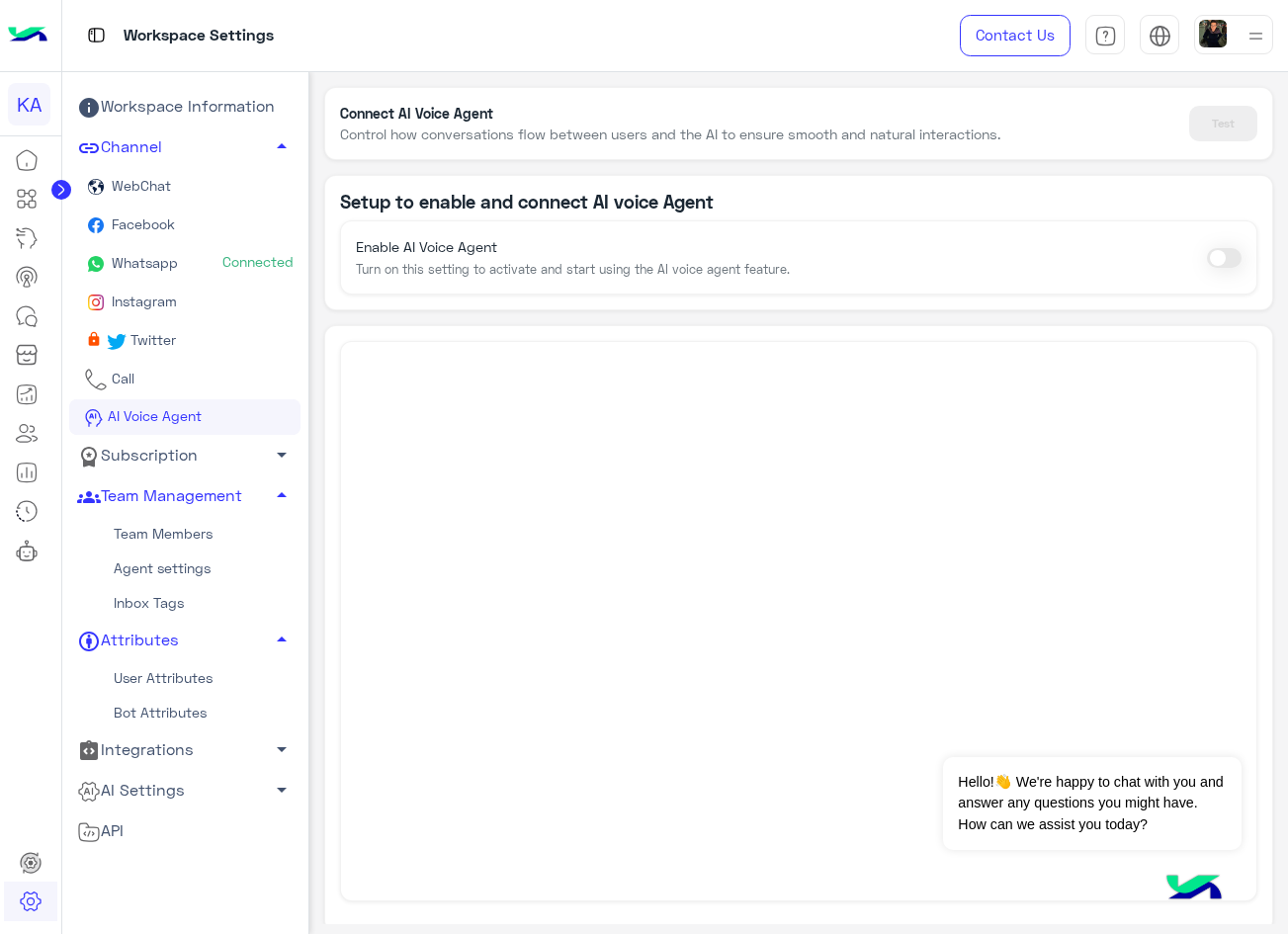 click on "Team Members" at bounding box center (185, 533) 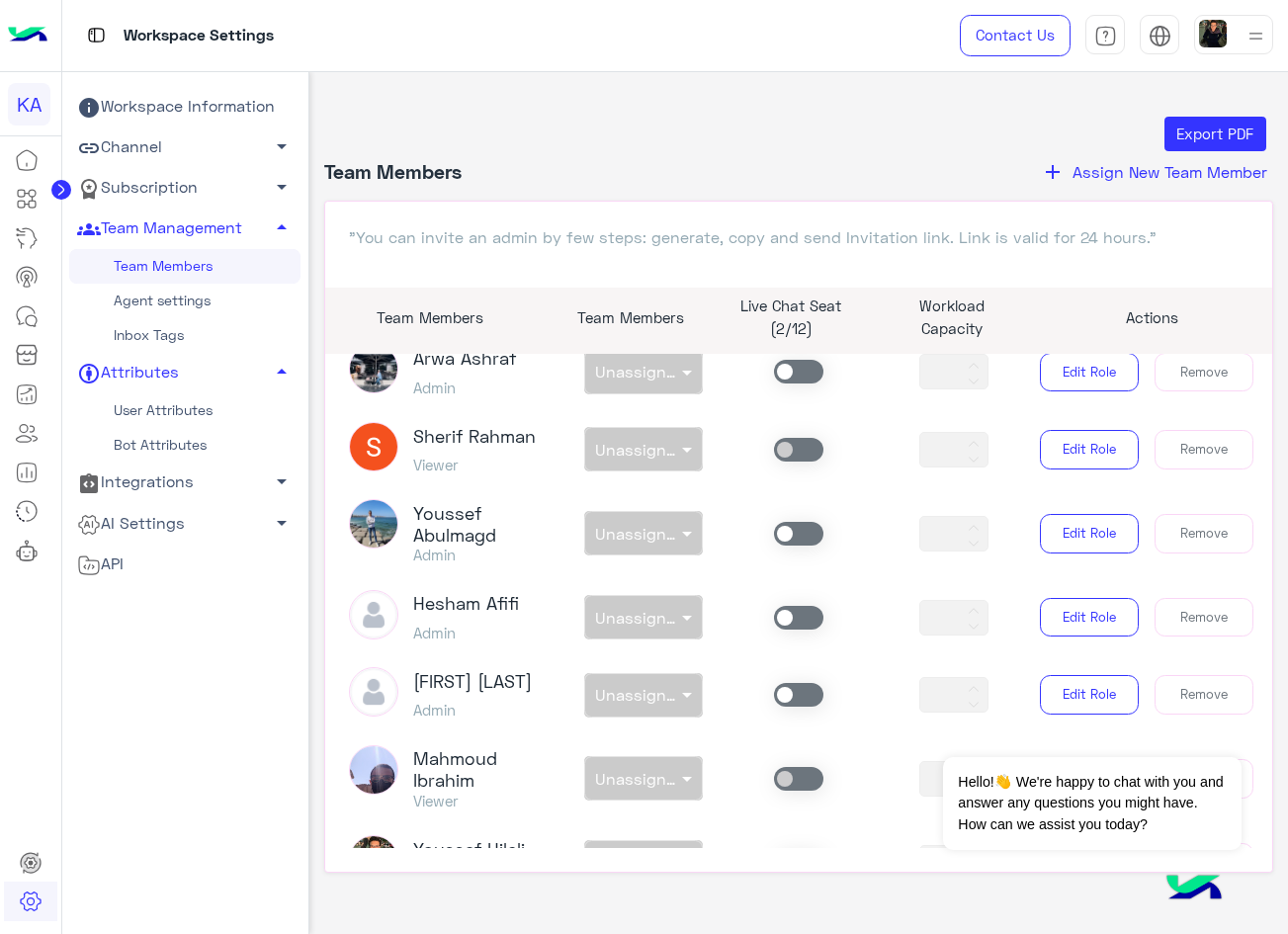 scroll, scrollTop: 966, scrollLeft: 0, axis: vertical 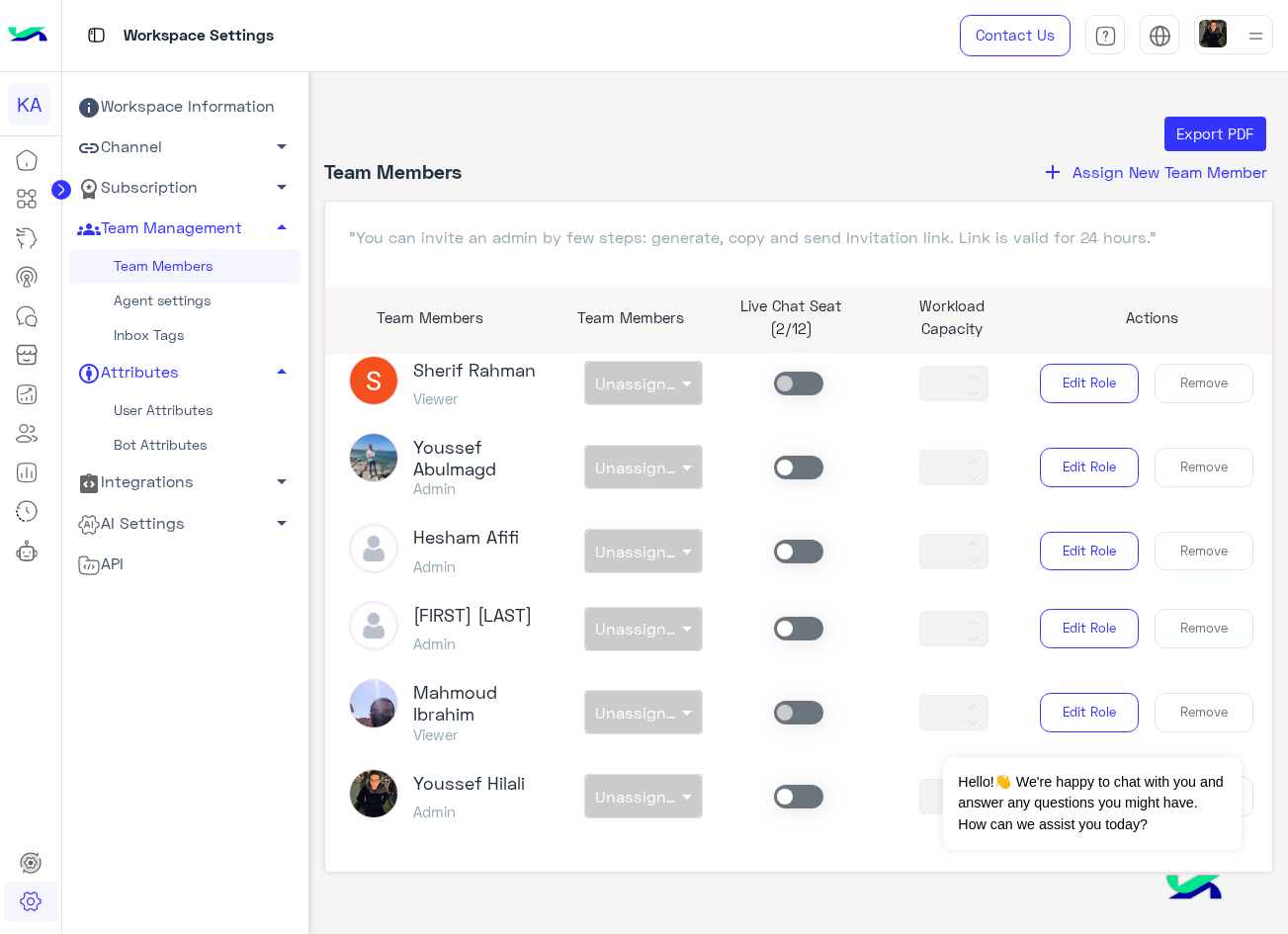 click on "Subscription   arrow_drop_down" at bounding box center [185, 107] 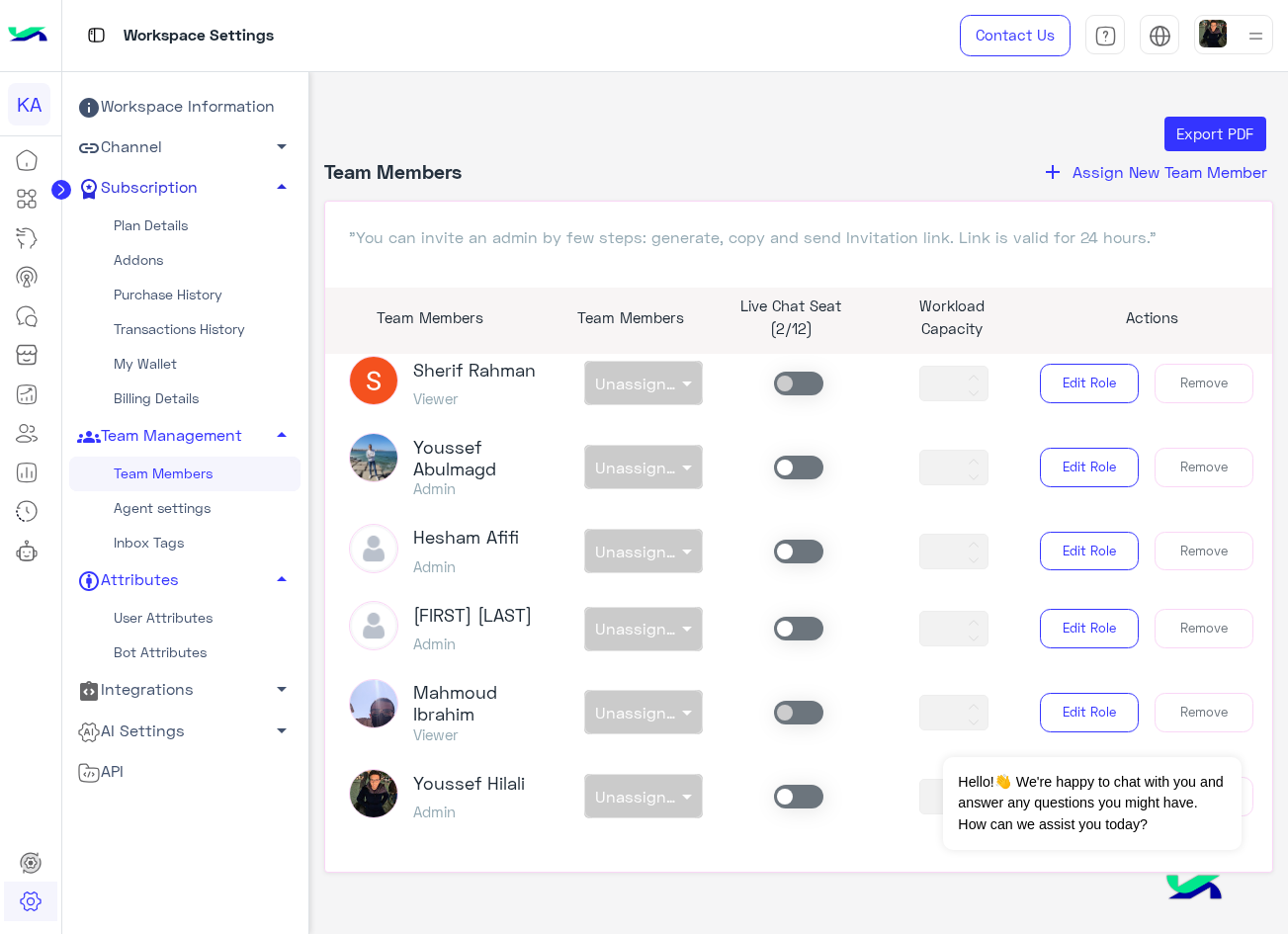 click on "Subscription   arrow_drop_up" at bounding box center [185, 188] 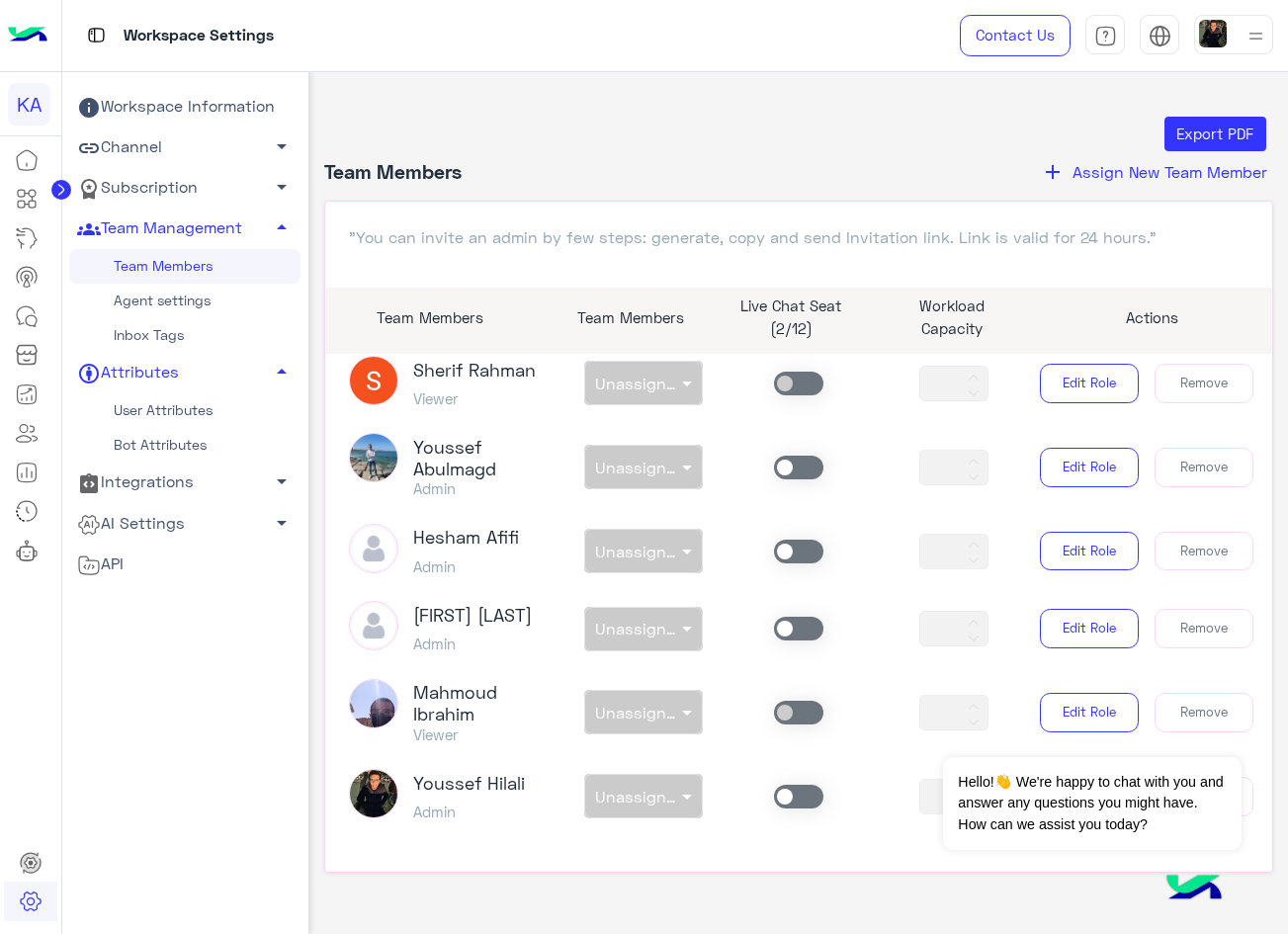 click on "Subscription   arrow_drop_down" at bounding box center [185, 107] 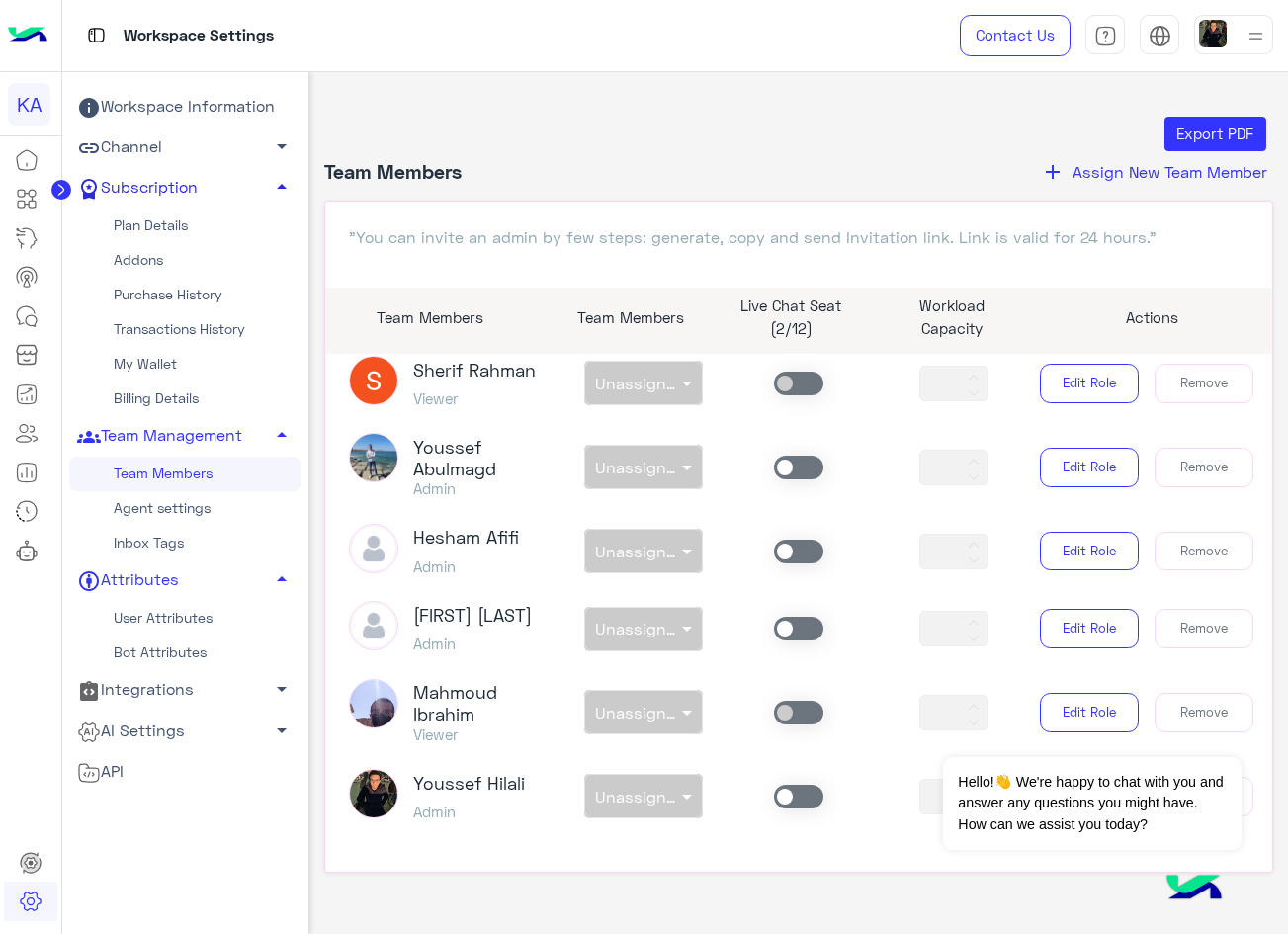 click on "Subscription   arrow_drop_up" at bounding box center [185, 188] 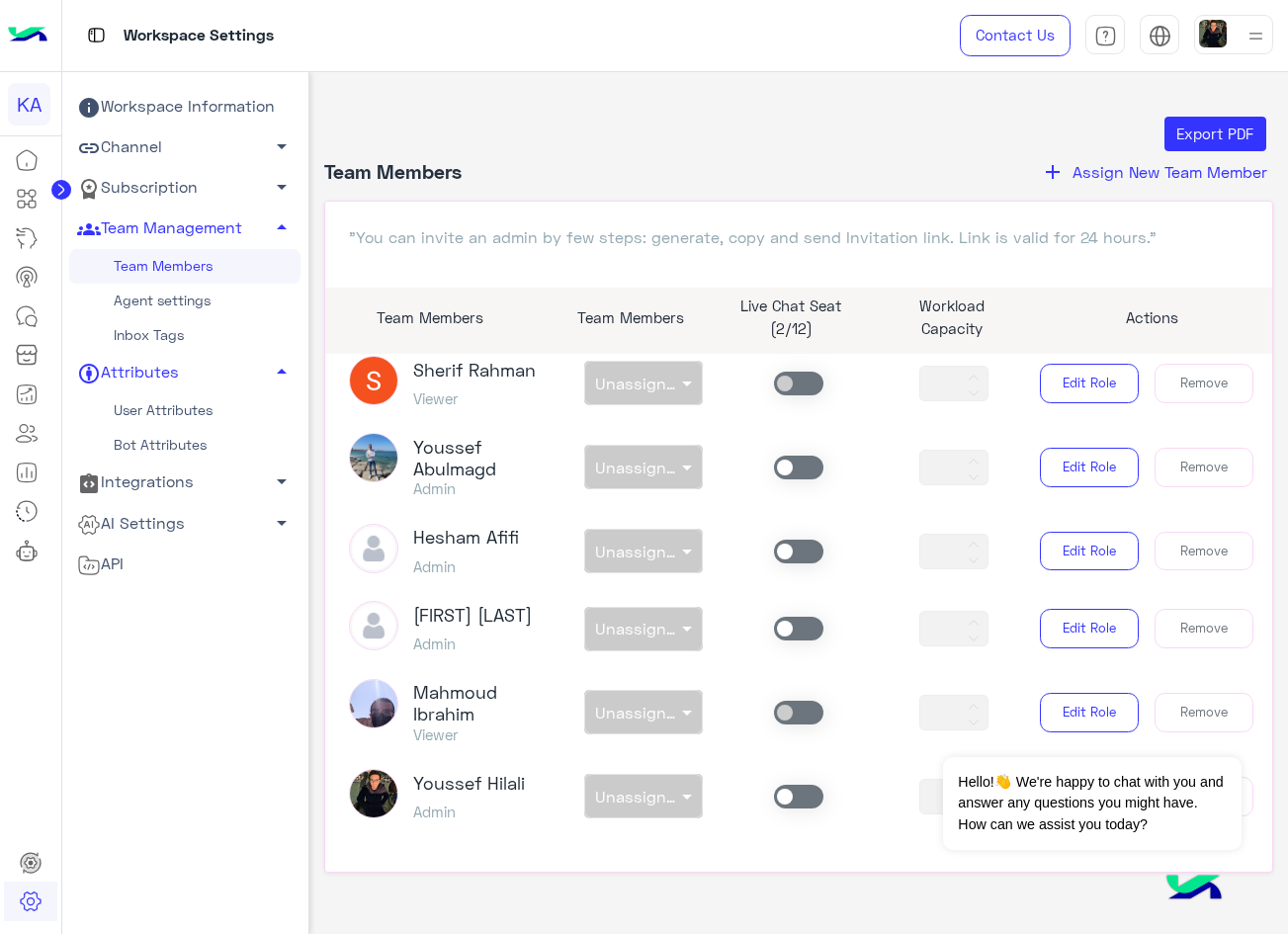 click on "Channel   arrow_drop_down" at bounding box center (185, 107) 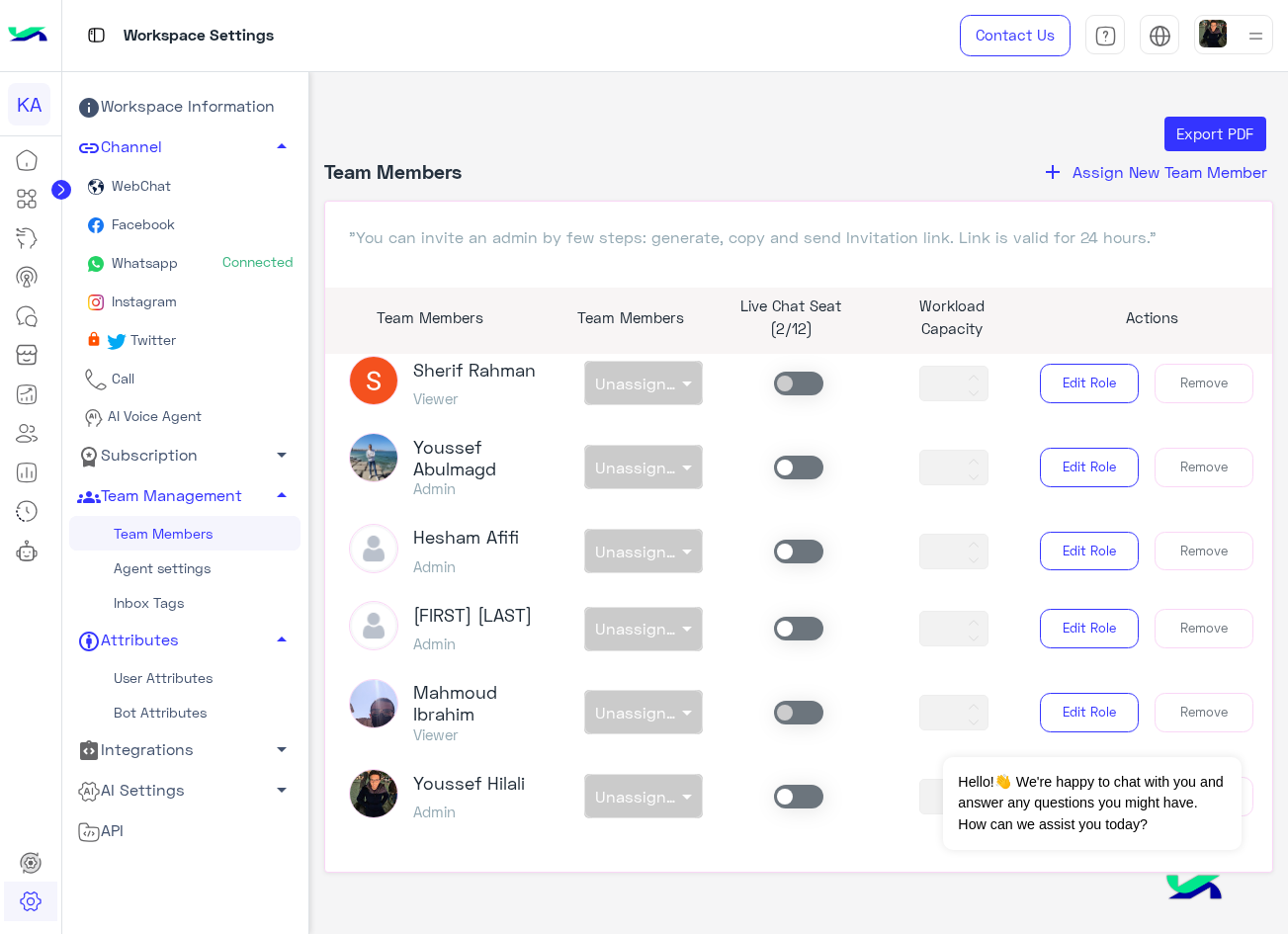 click on "Whatsapp" at bounding box center [142, 262] 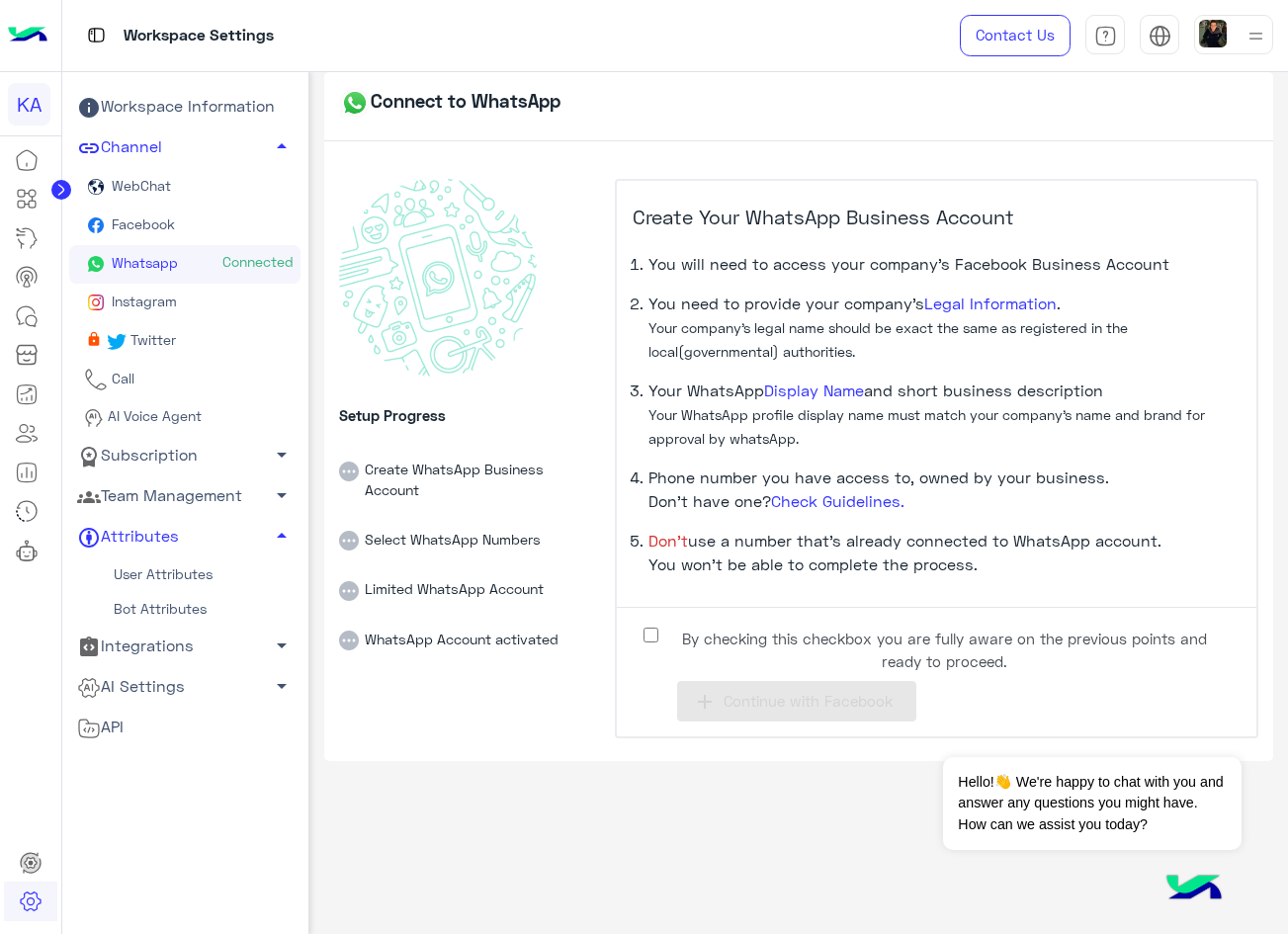 click on "Whatsapp" at bounding box center (142, 262) 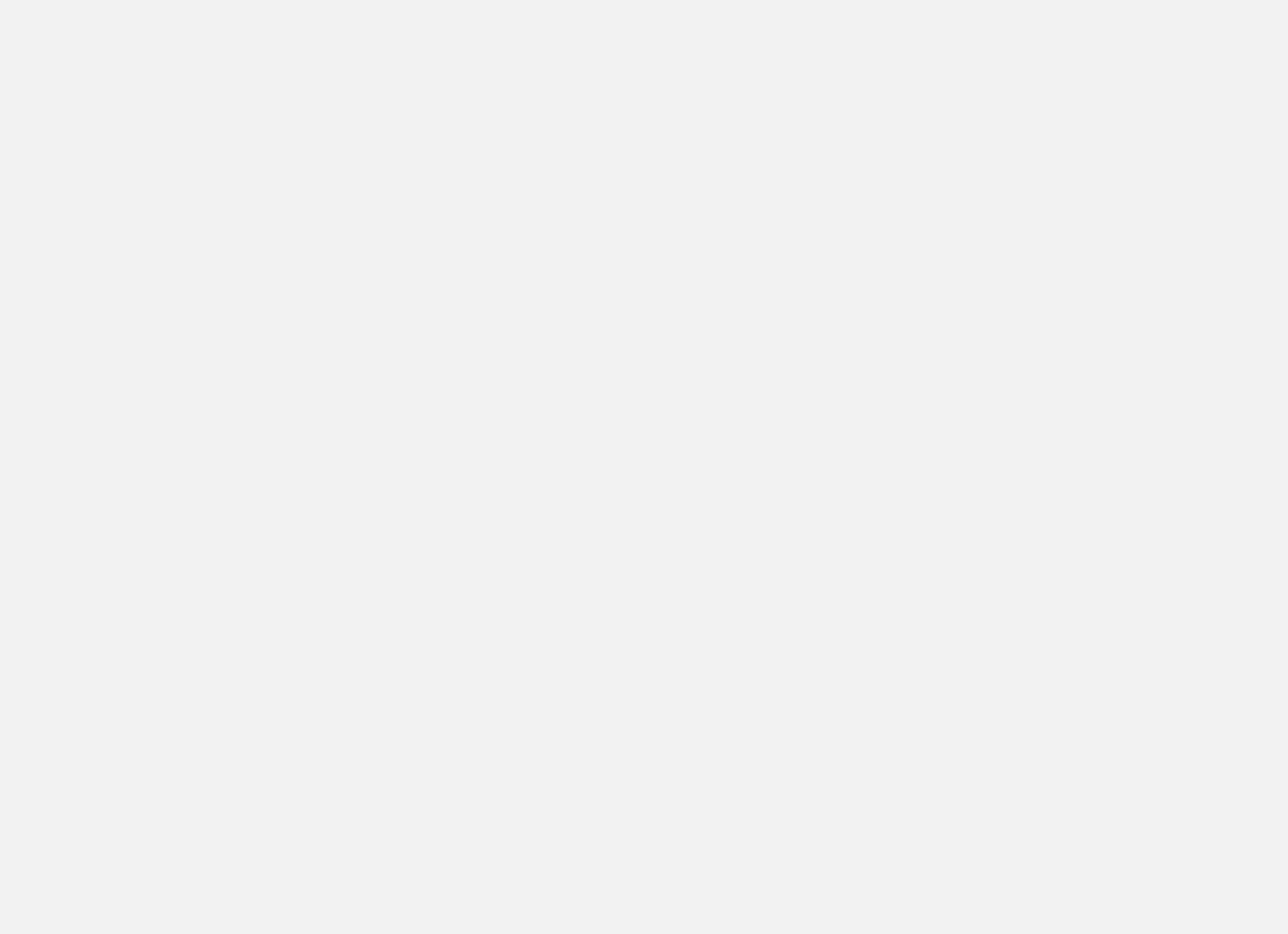 scroll, scrollTop: 0, scrollLeft: 0, axis: both 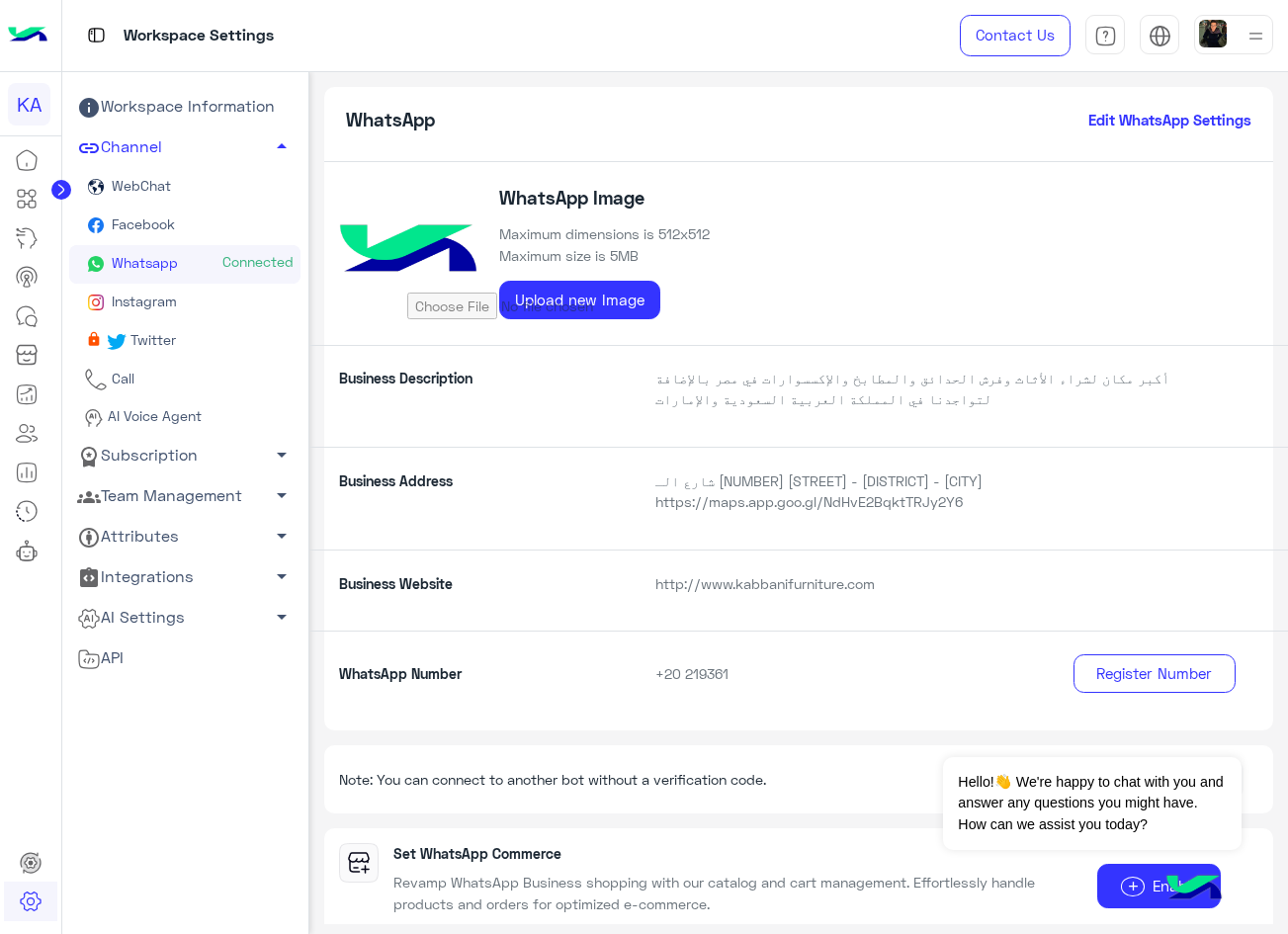 click on "Whatsapp  Connected" at bounding box center [185, 264] 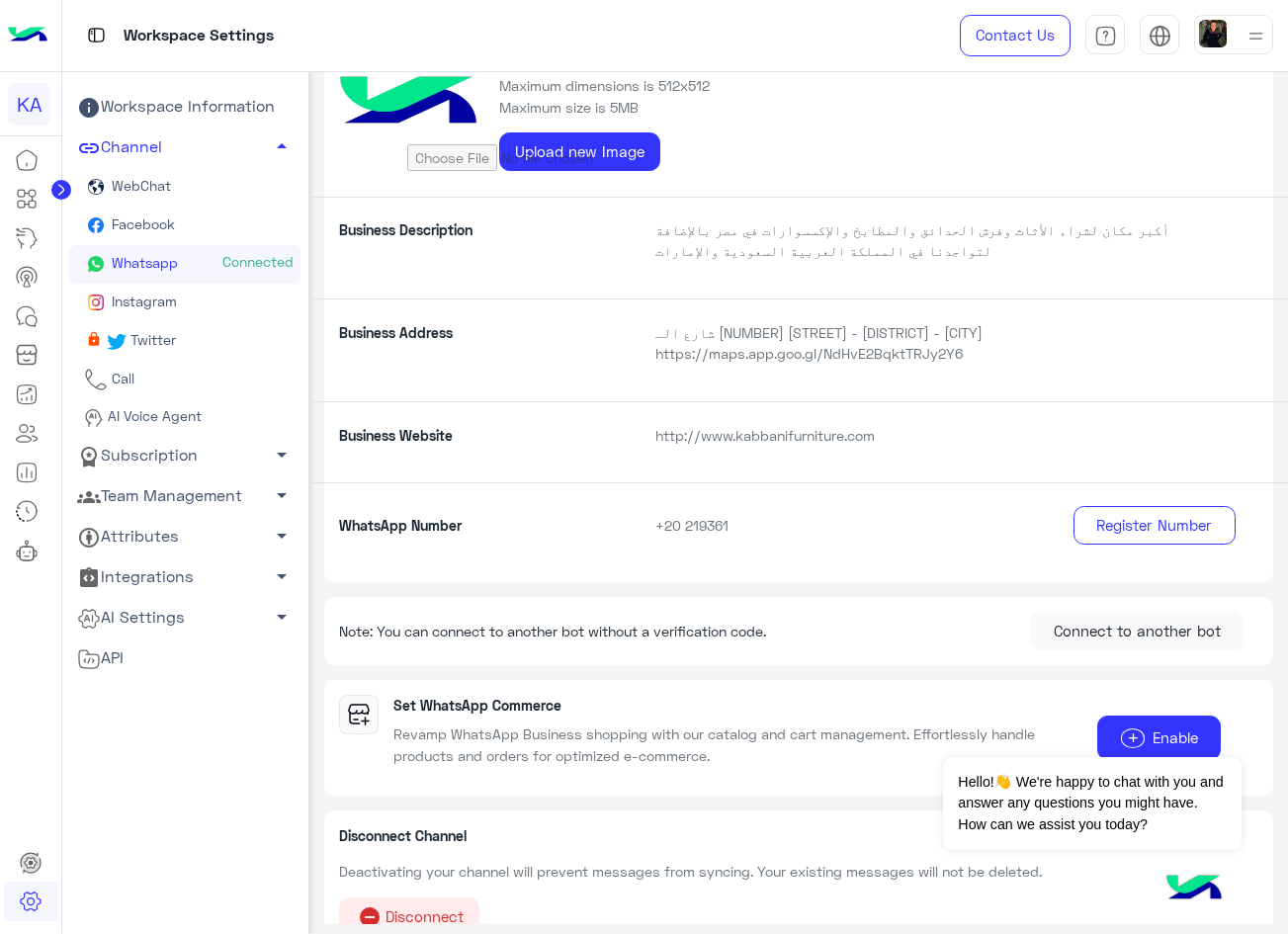 scroll, scrollTop: 176, scrollLeft: 0, axis: vertical 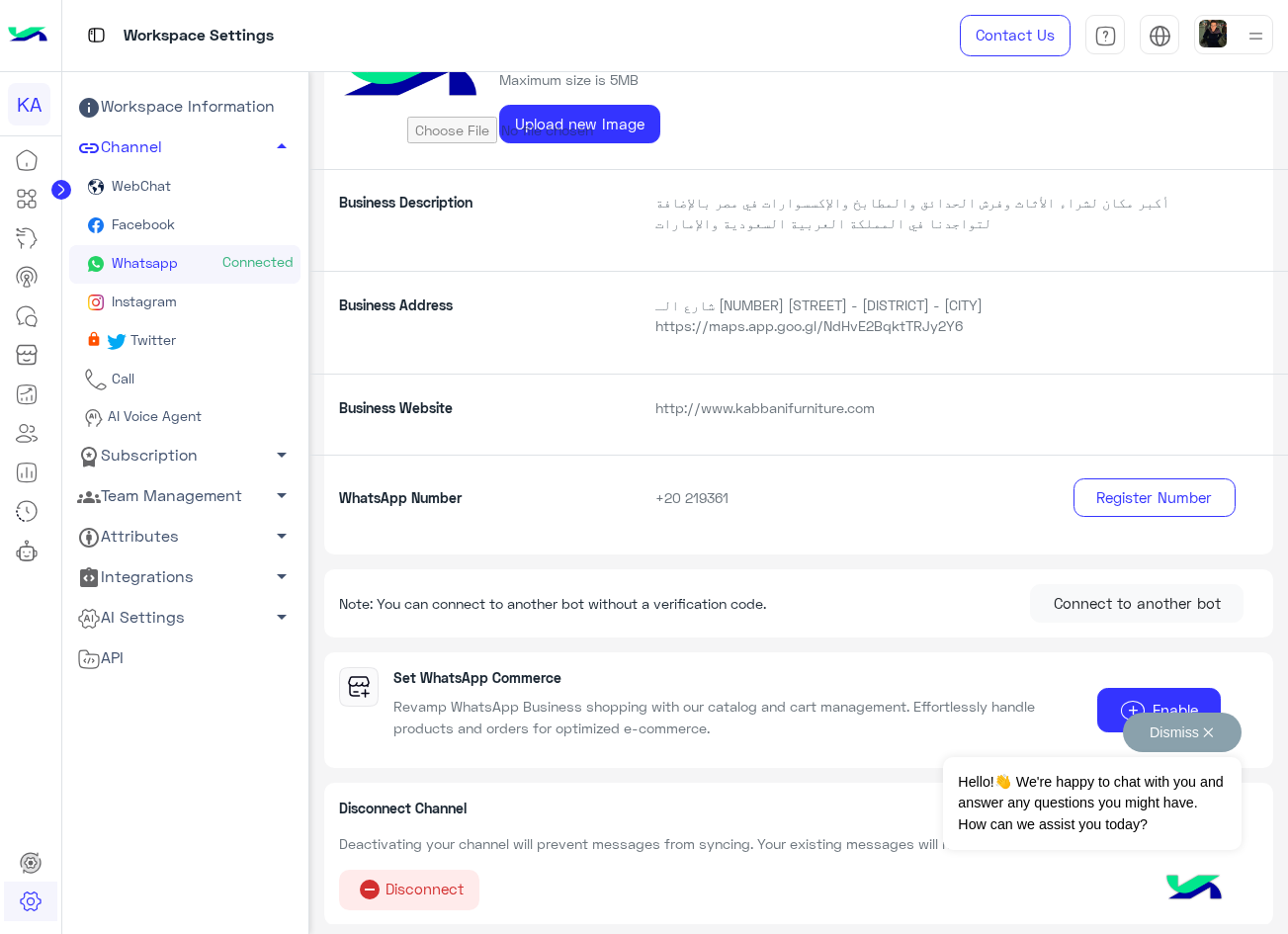 click on "Dismiss ✕" at bounding box center [1182, 732] 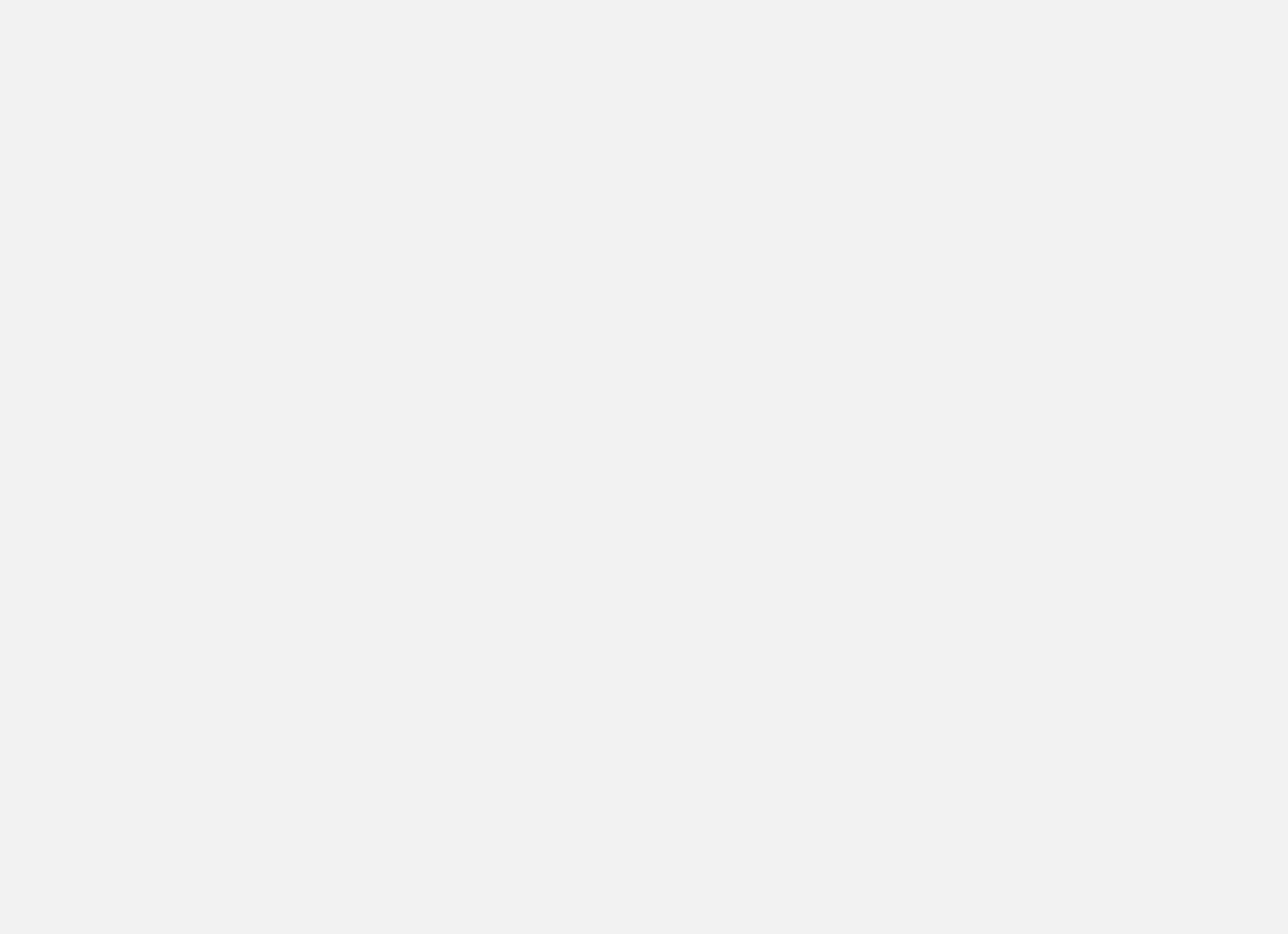 scroll, scrollTop: 0, scrollLeft: 0, axis: both 